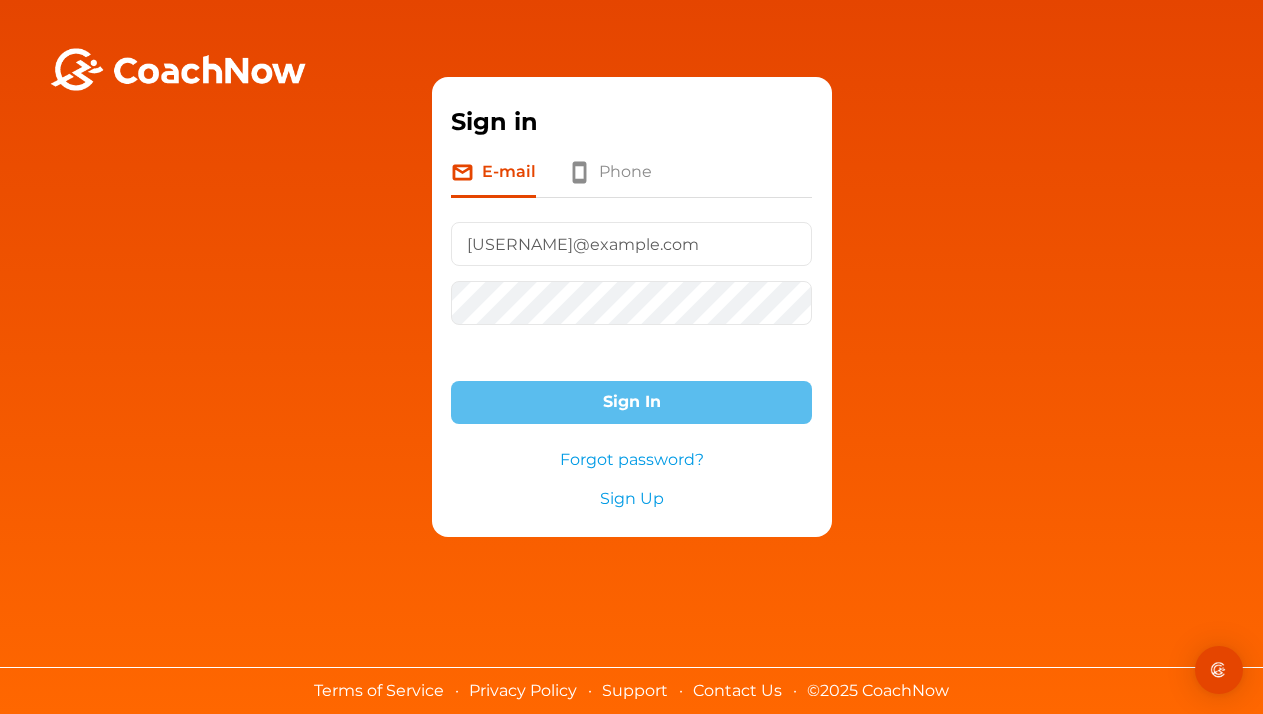 scroll, scrollTop: 0, scrollLeft: 0, axis: both 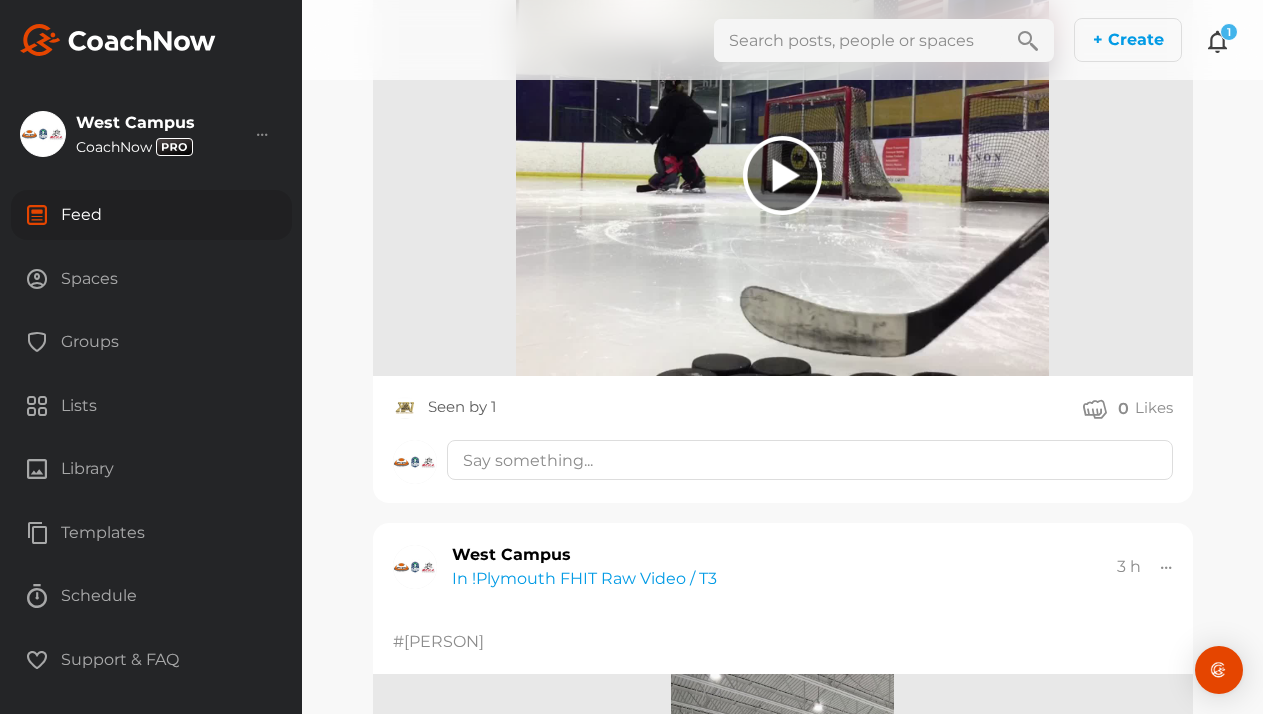 click on "1" at bounding box center (1229, 32) 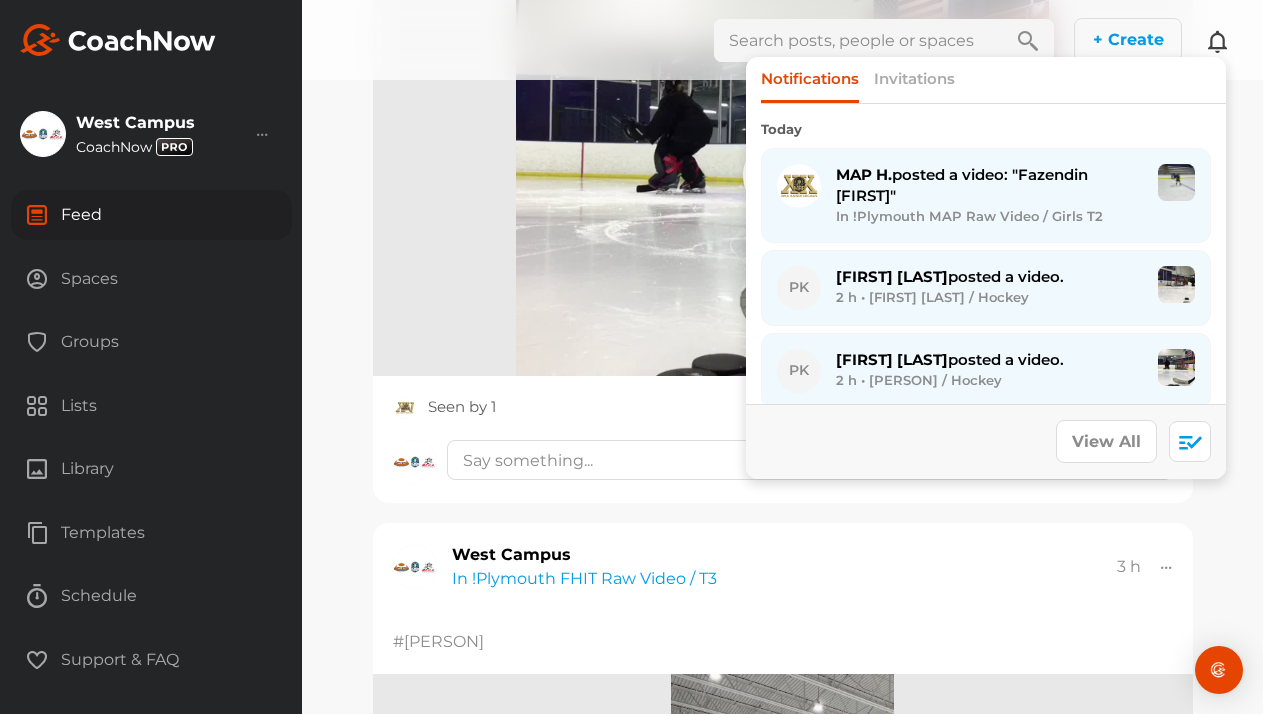 click on "Groups" at bounding box center (151, 342) 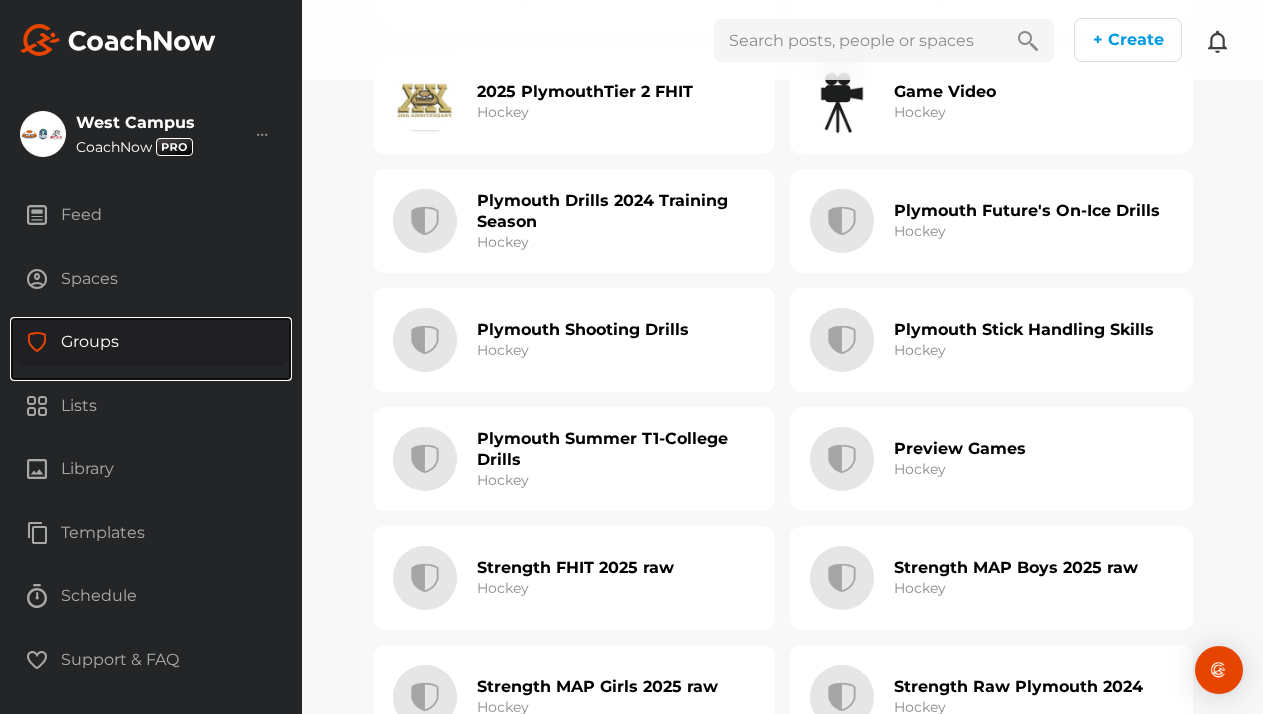 scroll, scrollTop: 1189, scrollLeft: 0, axis: vertical 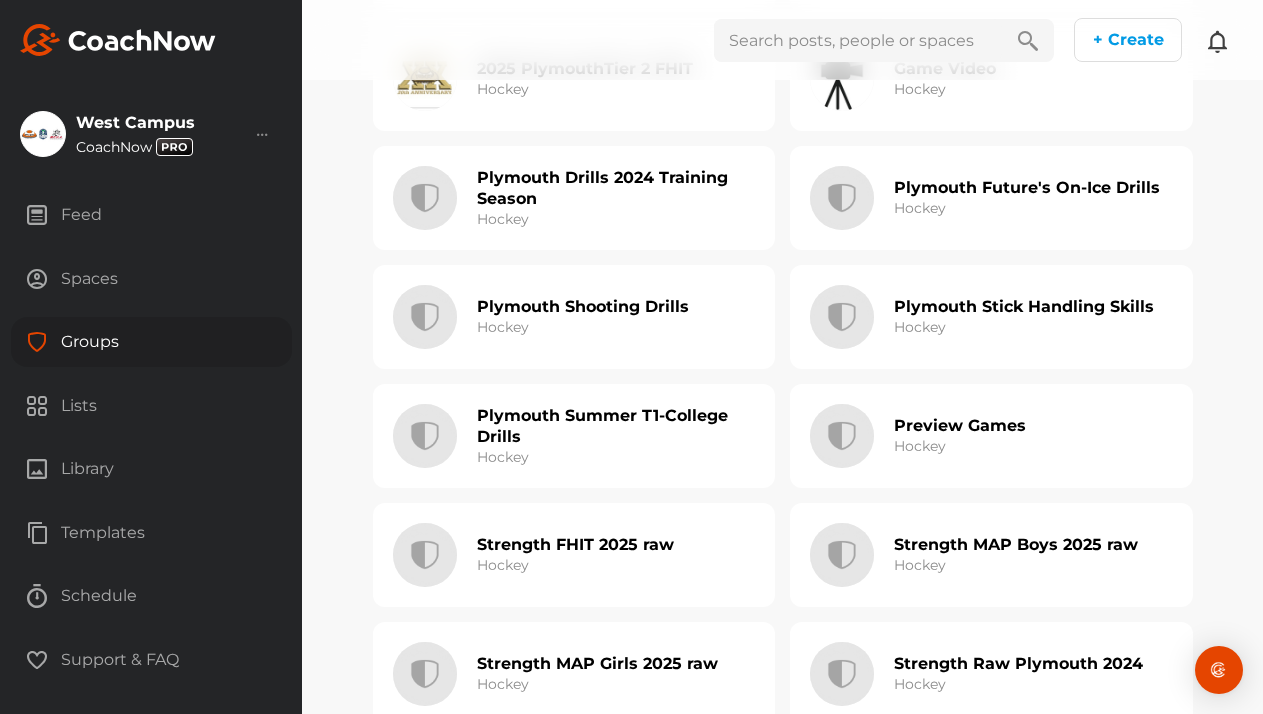 click on "Preview Games" 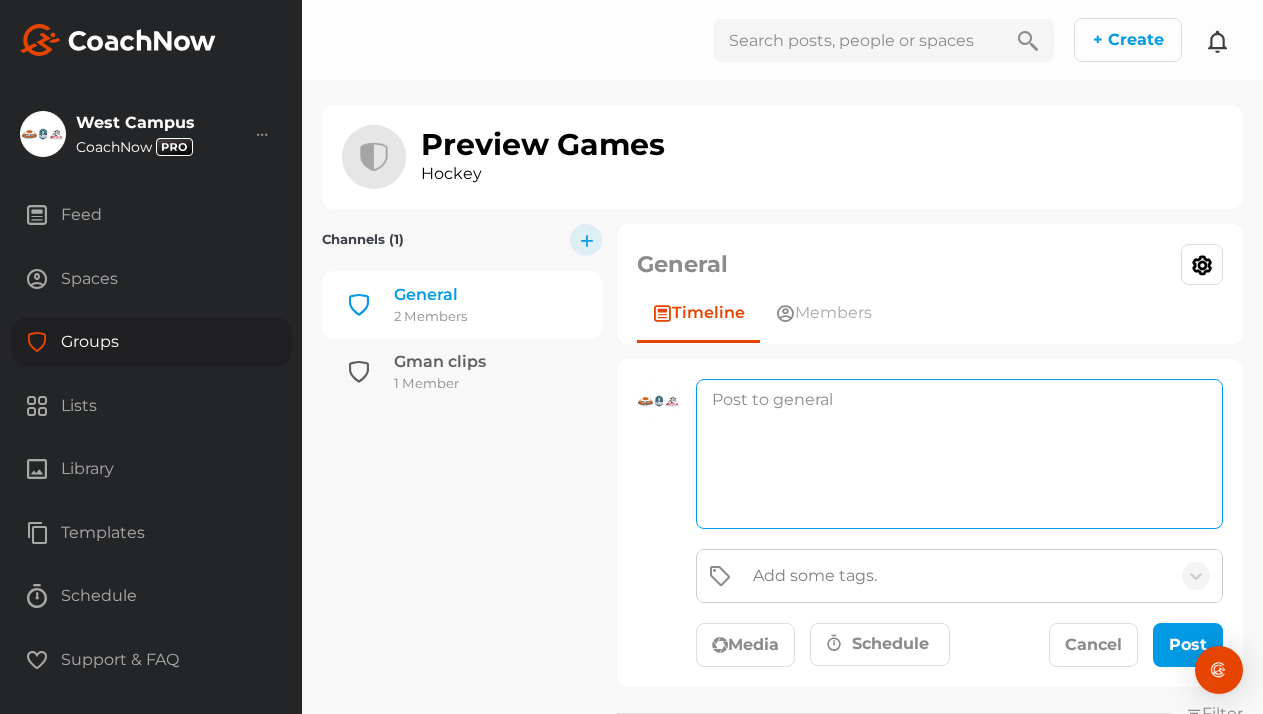click 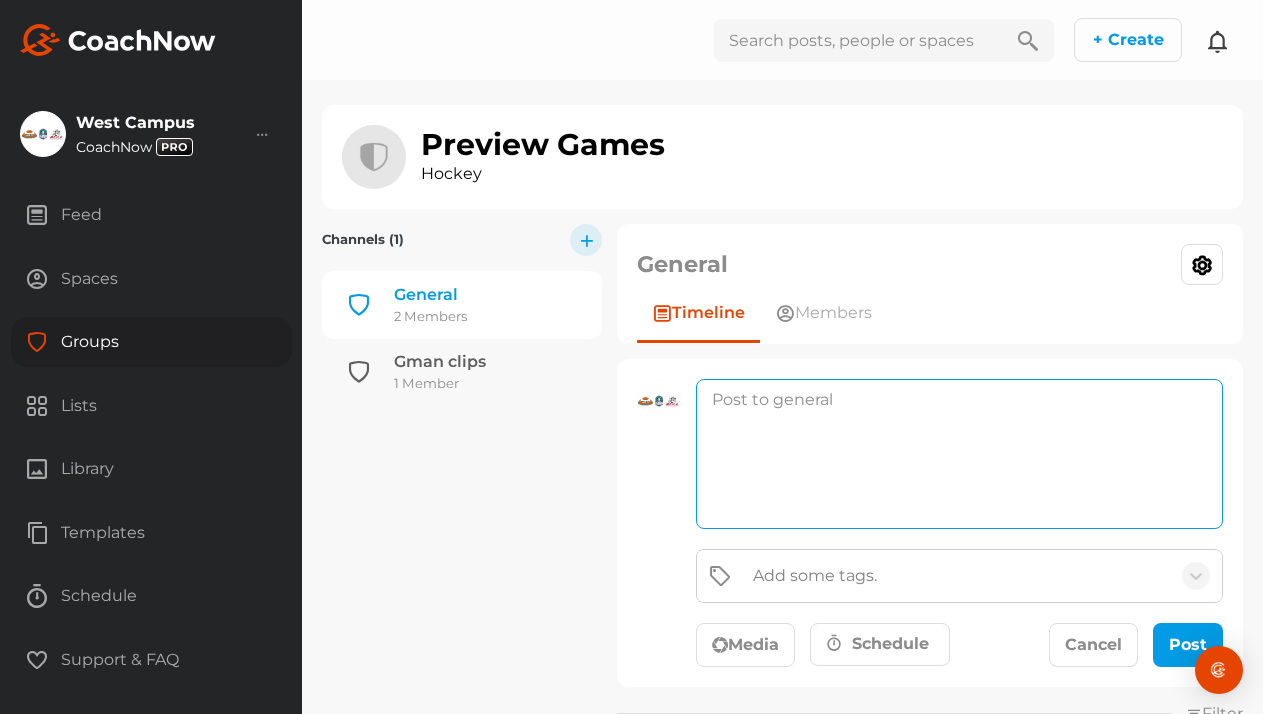 paste on "SDP 1st Period 2013" 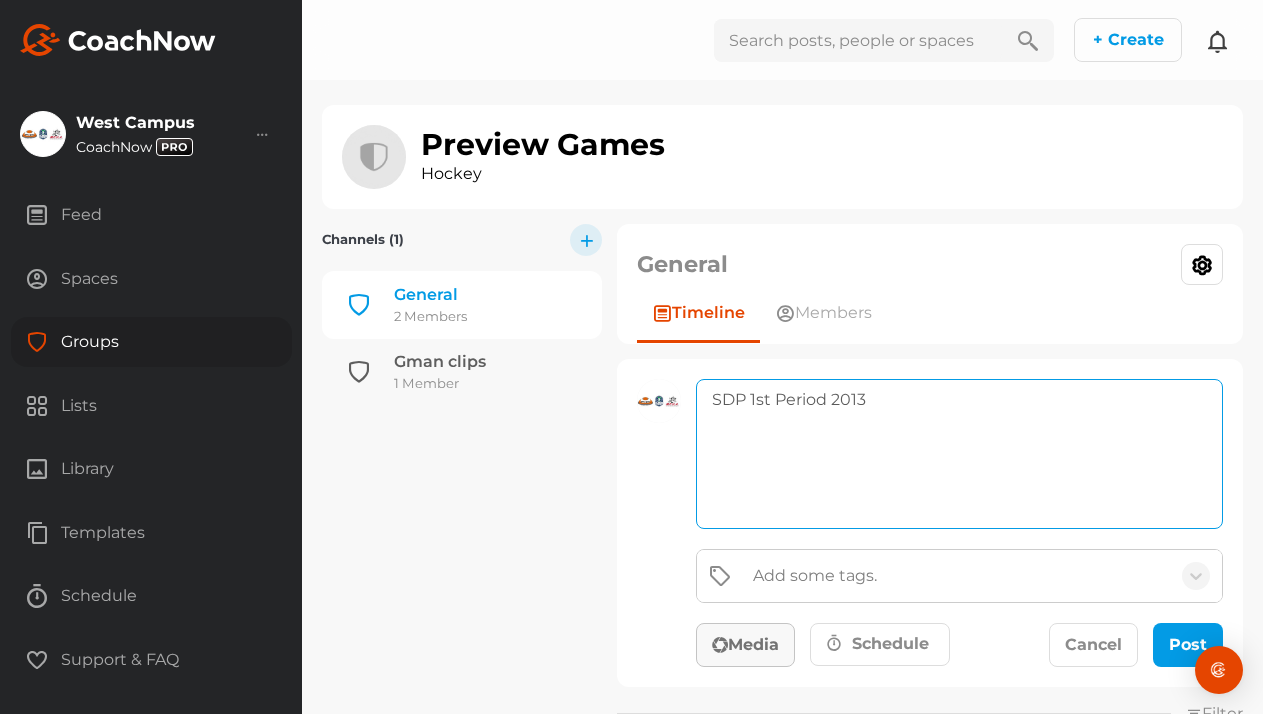 type on "SDP 1st Period 2013" 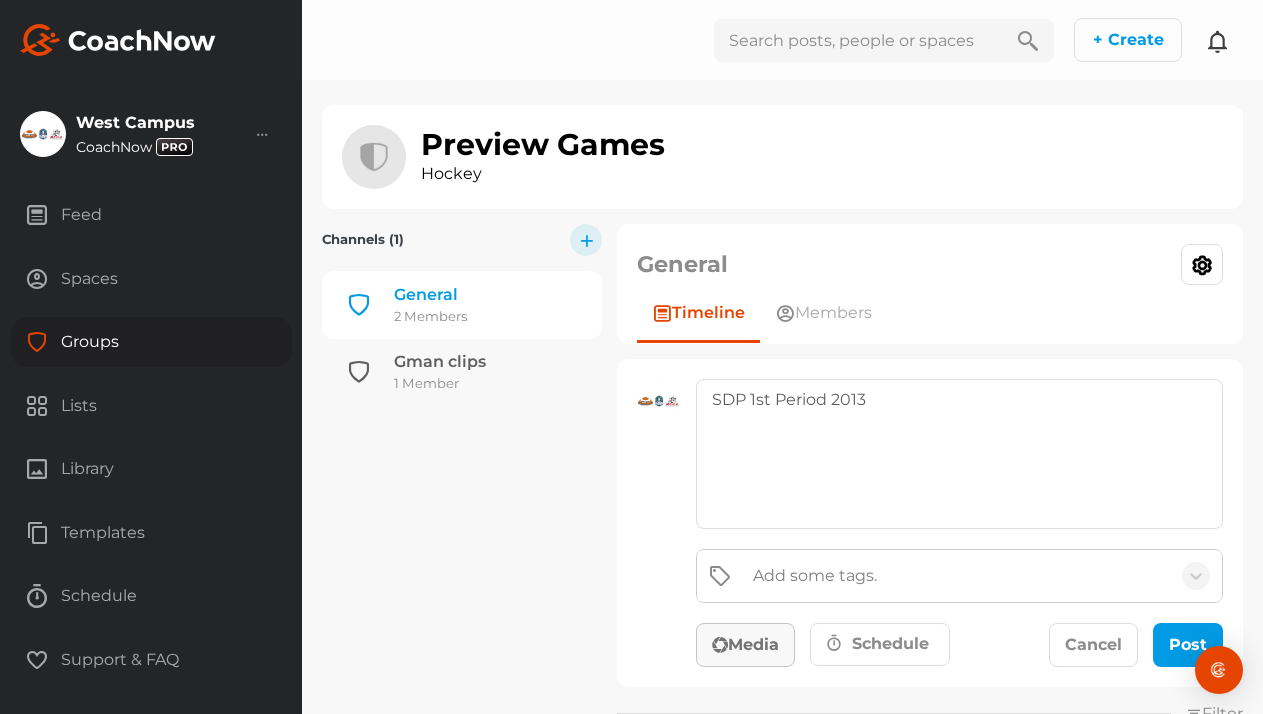 click on "Media" 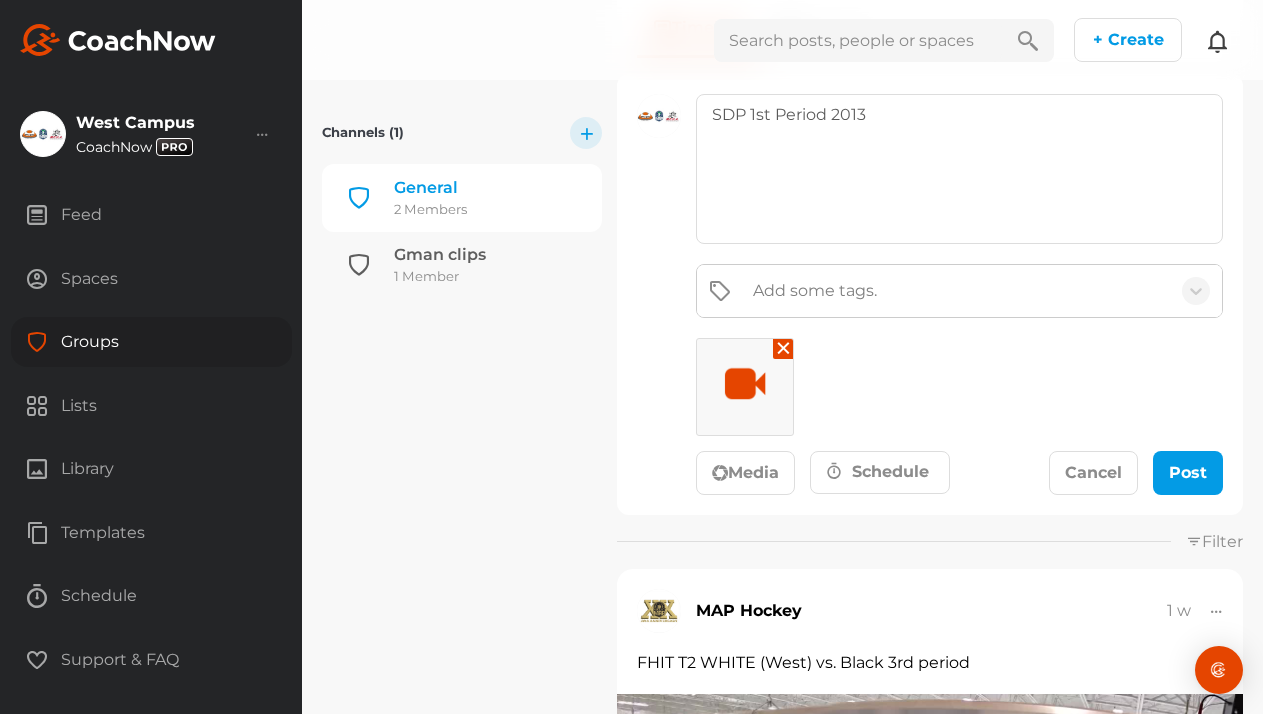 scroll, scrollTop: 297, scrollLeft: 0, axis: vertical 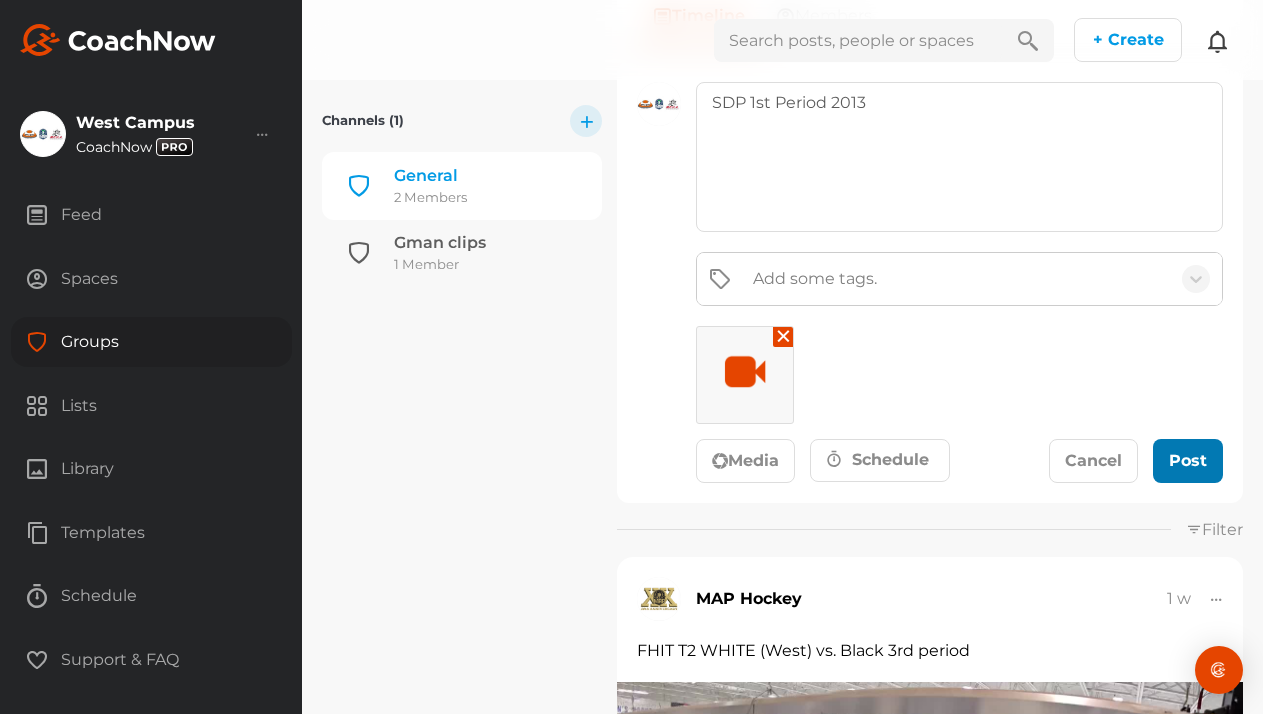 click 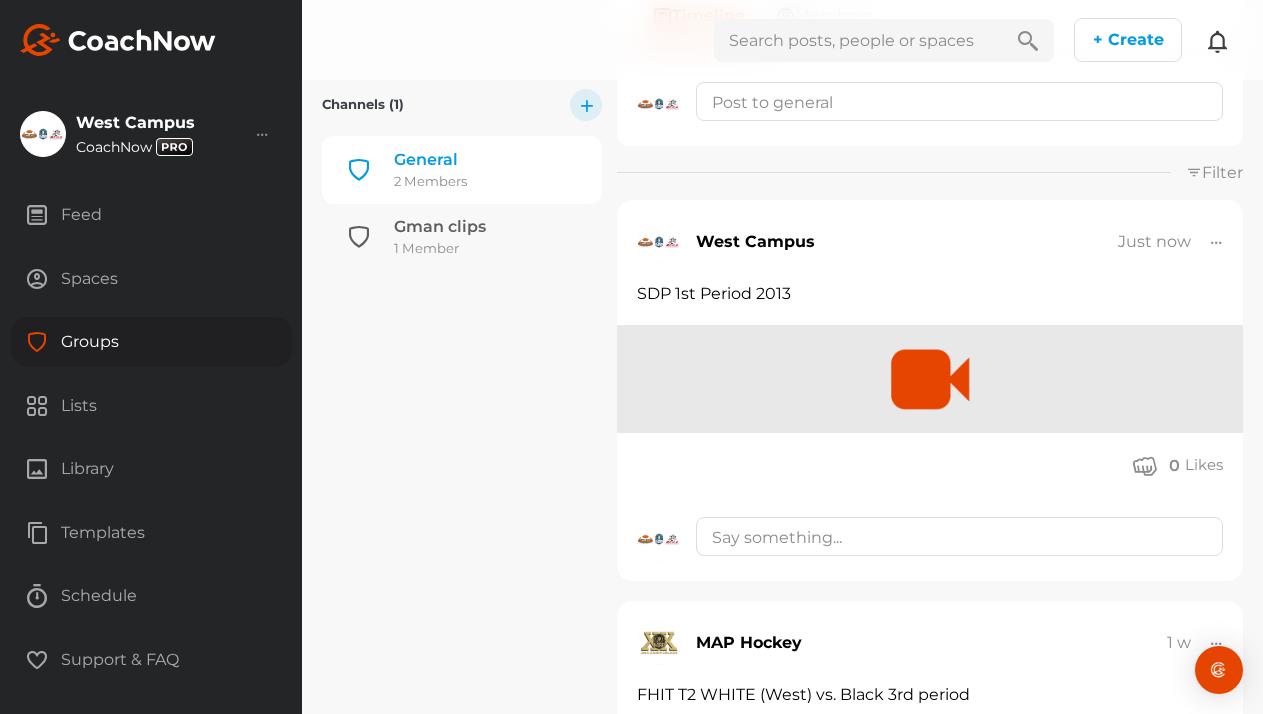 scroll, scrollTop: 0, scrollLeft: 0, axis: both 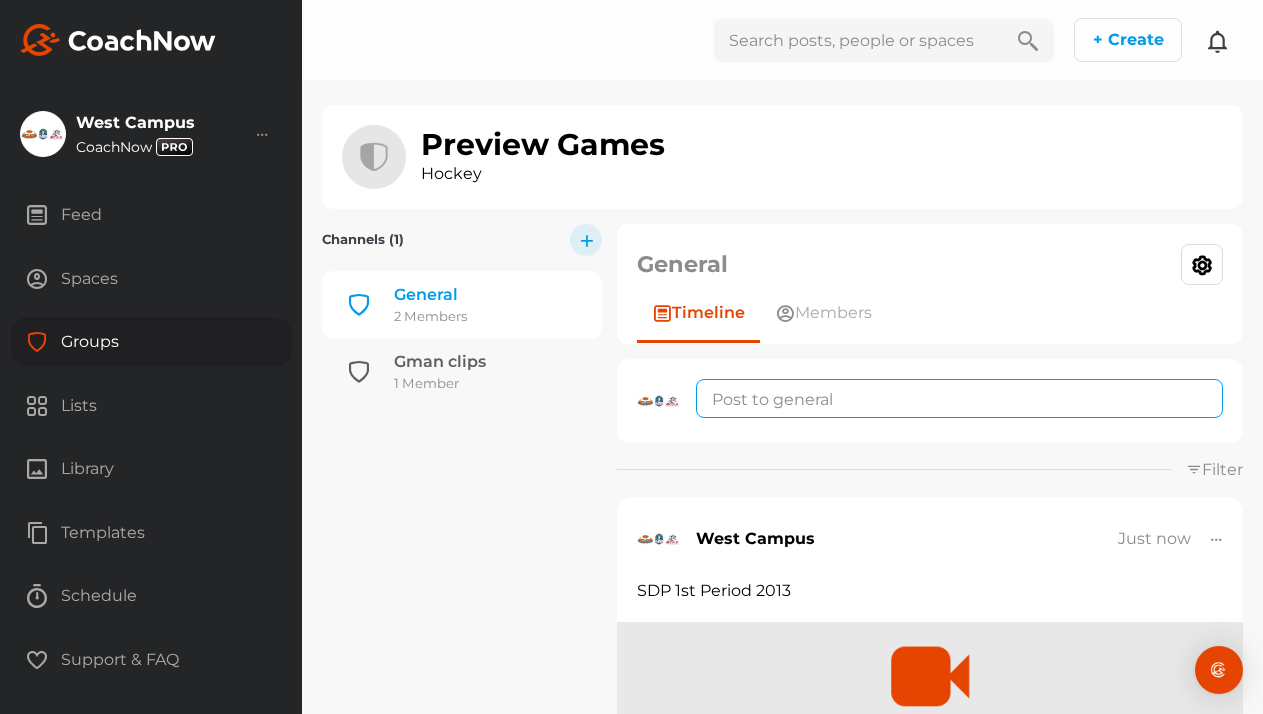 click 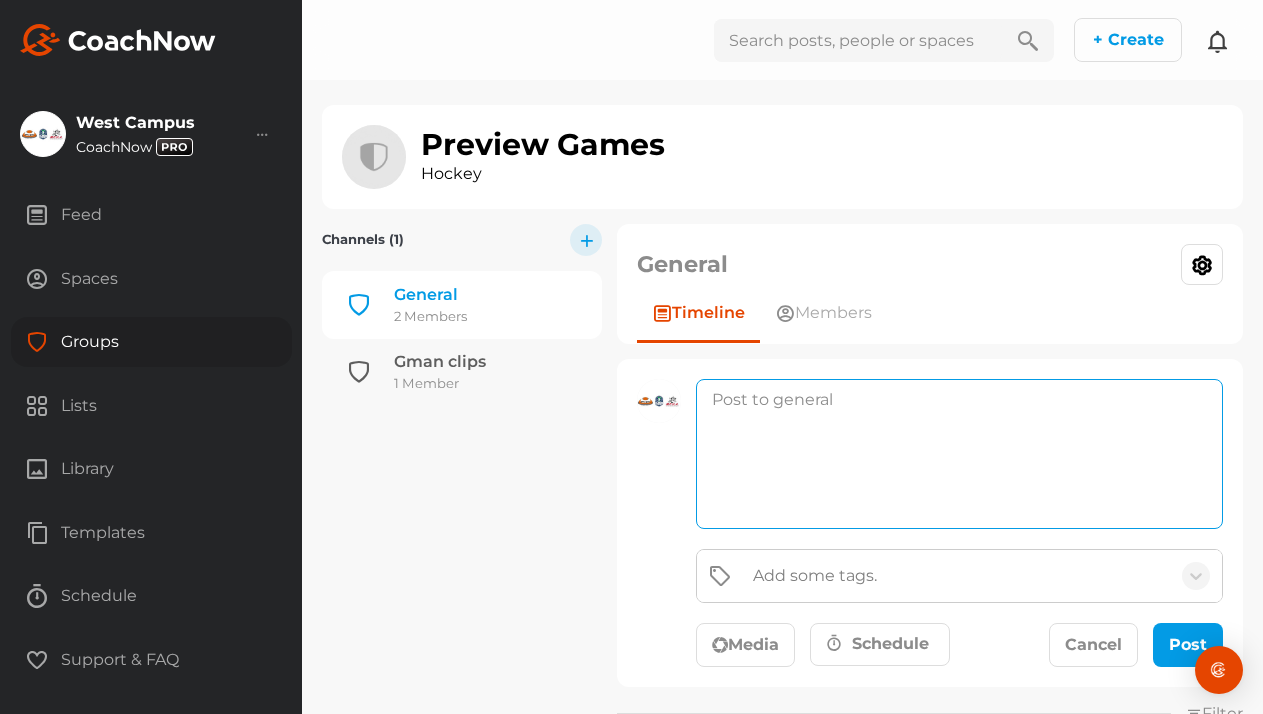 paste on "SDP 2nd Period 2013" 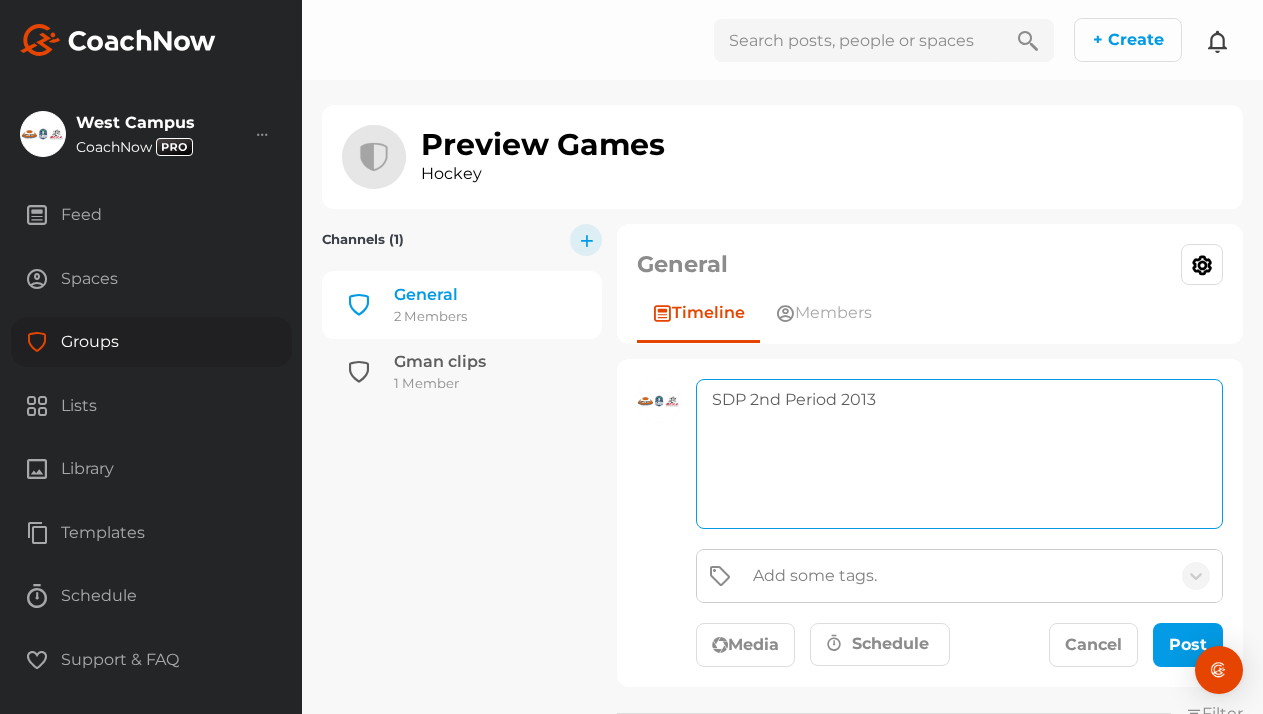 type on "SDP 2nd Period 2013" 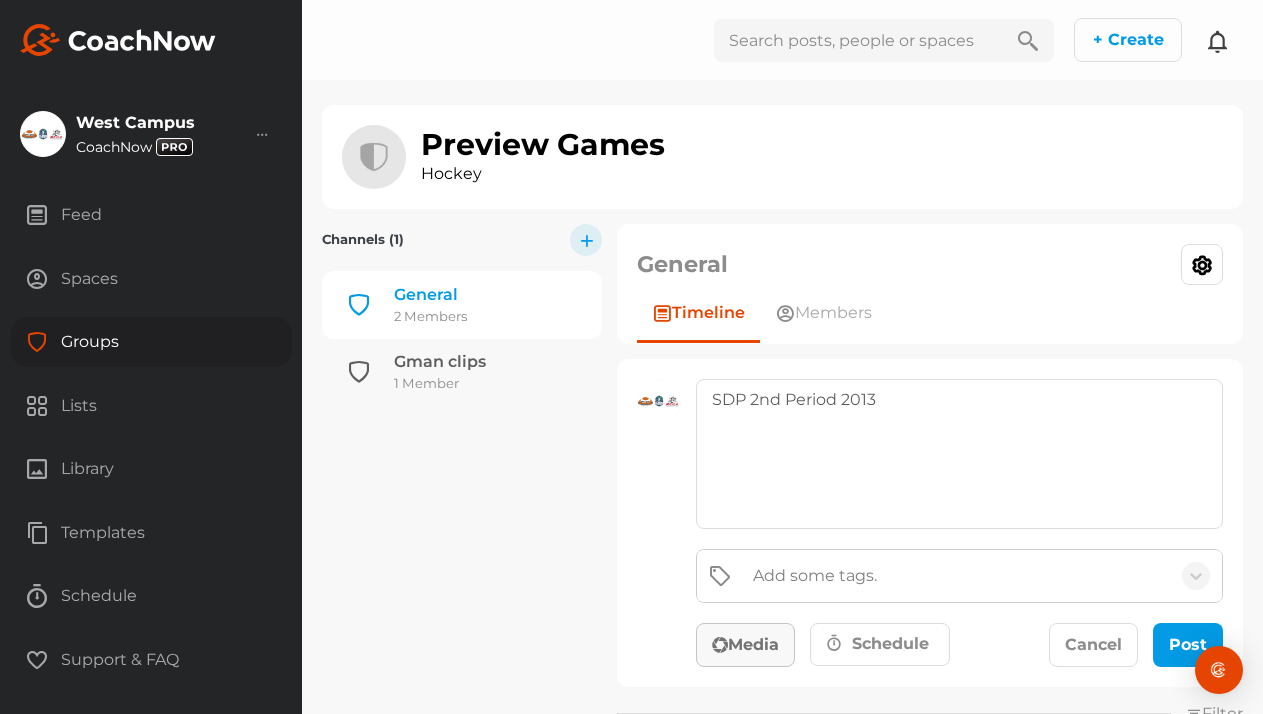 click on "Media" 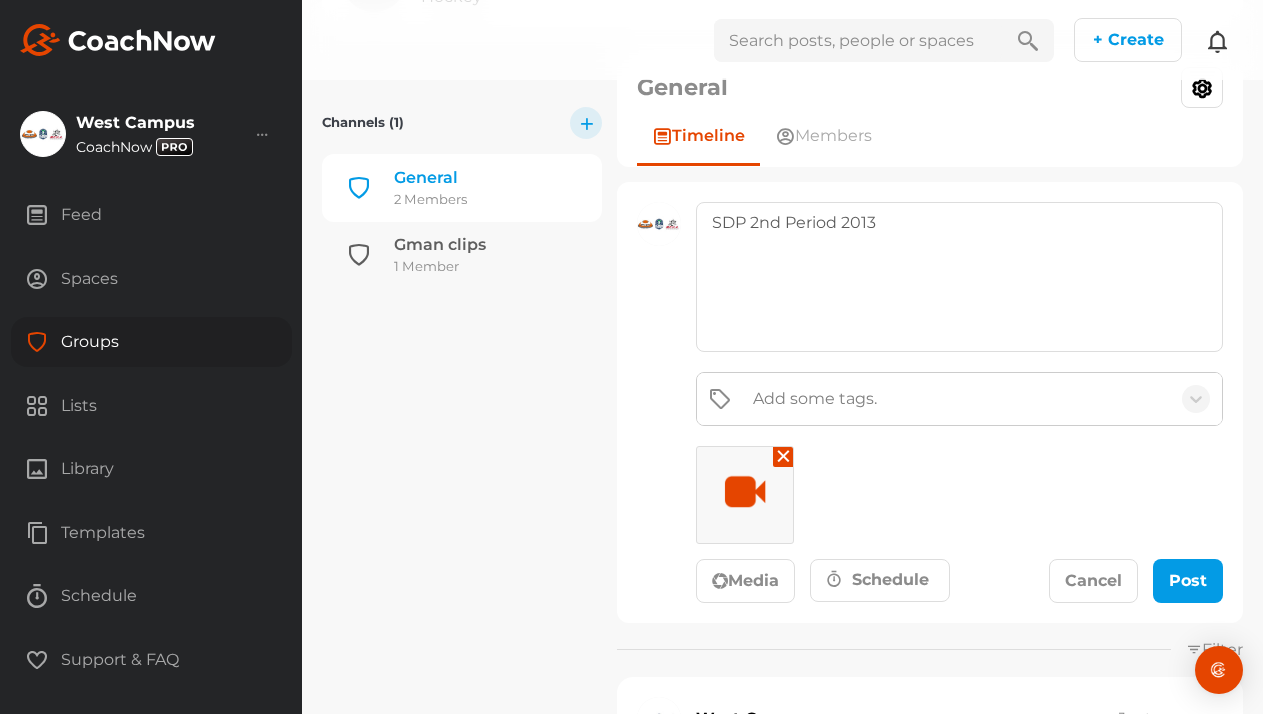 scroll, scrollTop: 194, scrollLeft: 0, axis: vertical 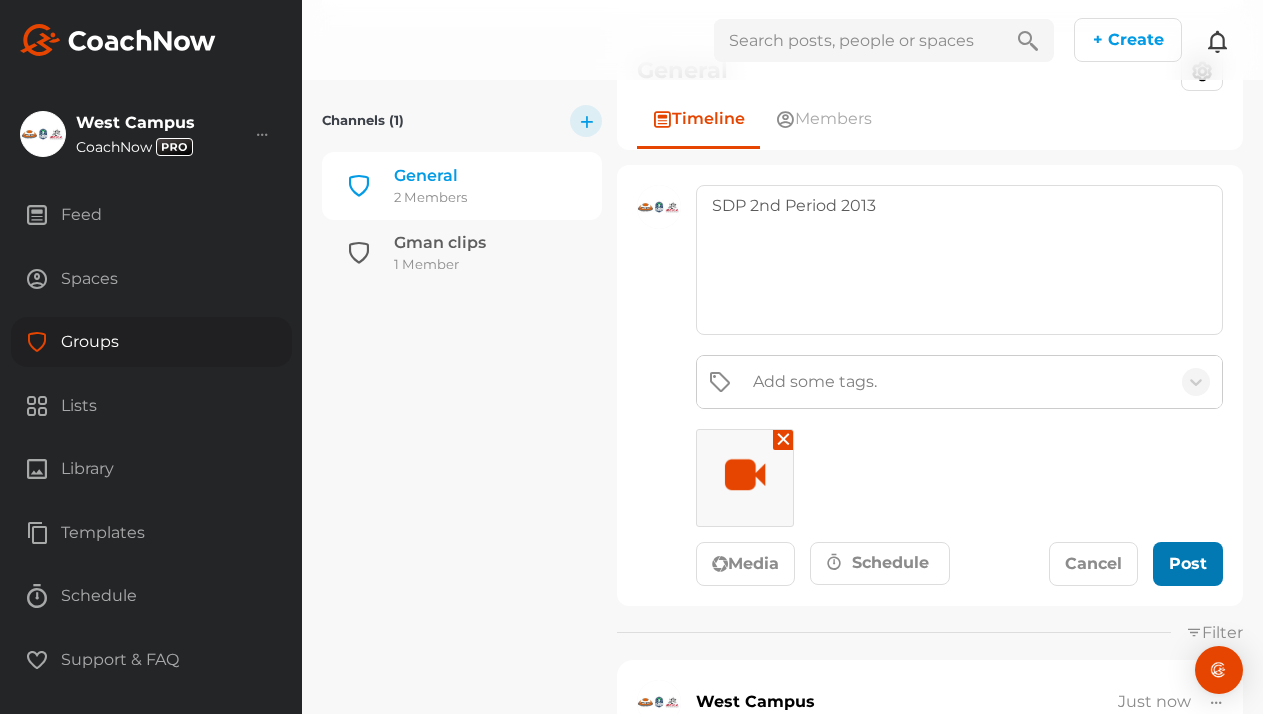 click on "Post" 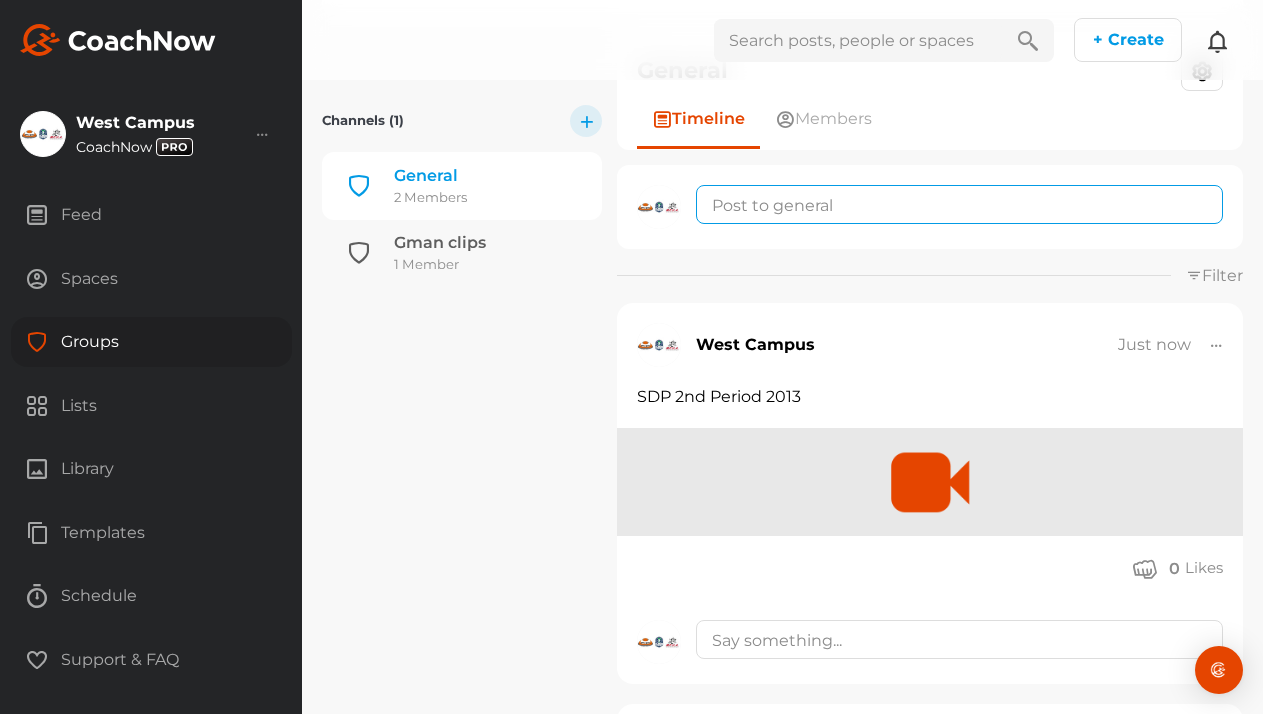 click 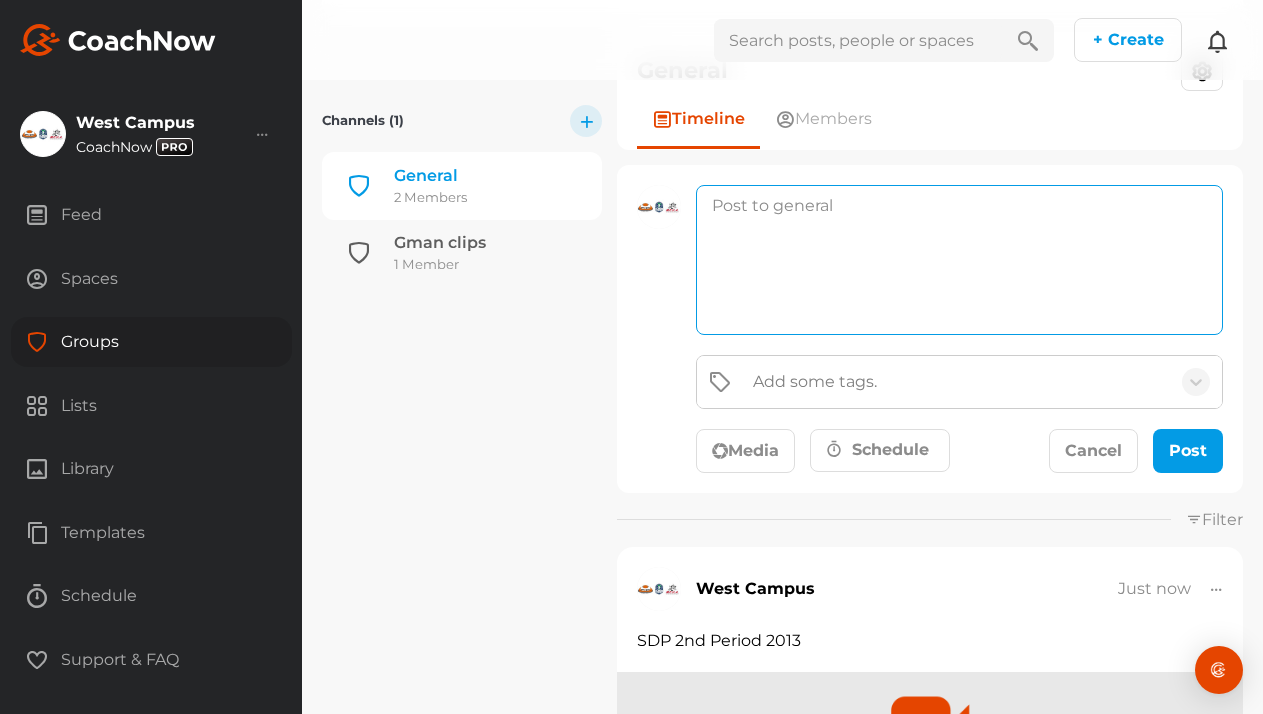 paste on "SDP 3rd Period 2013" 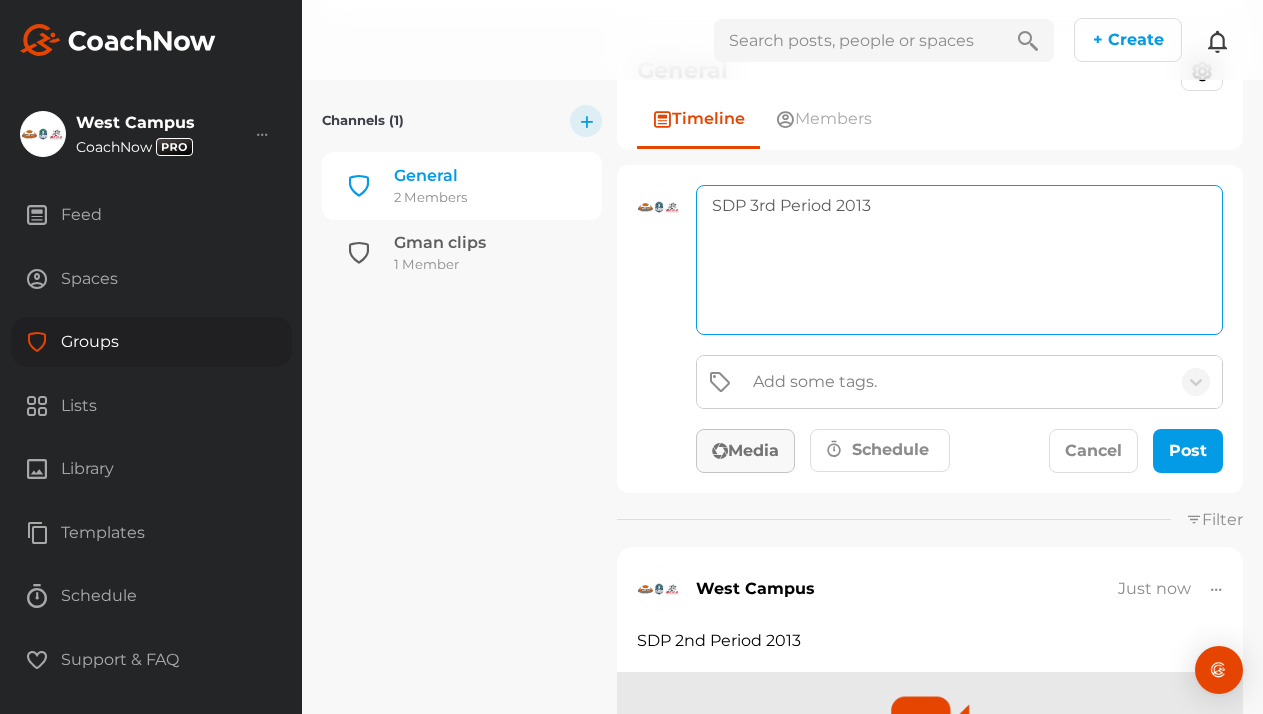 type on "SDP 3rd Period 2013" 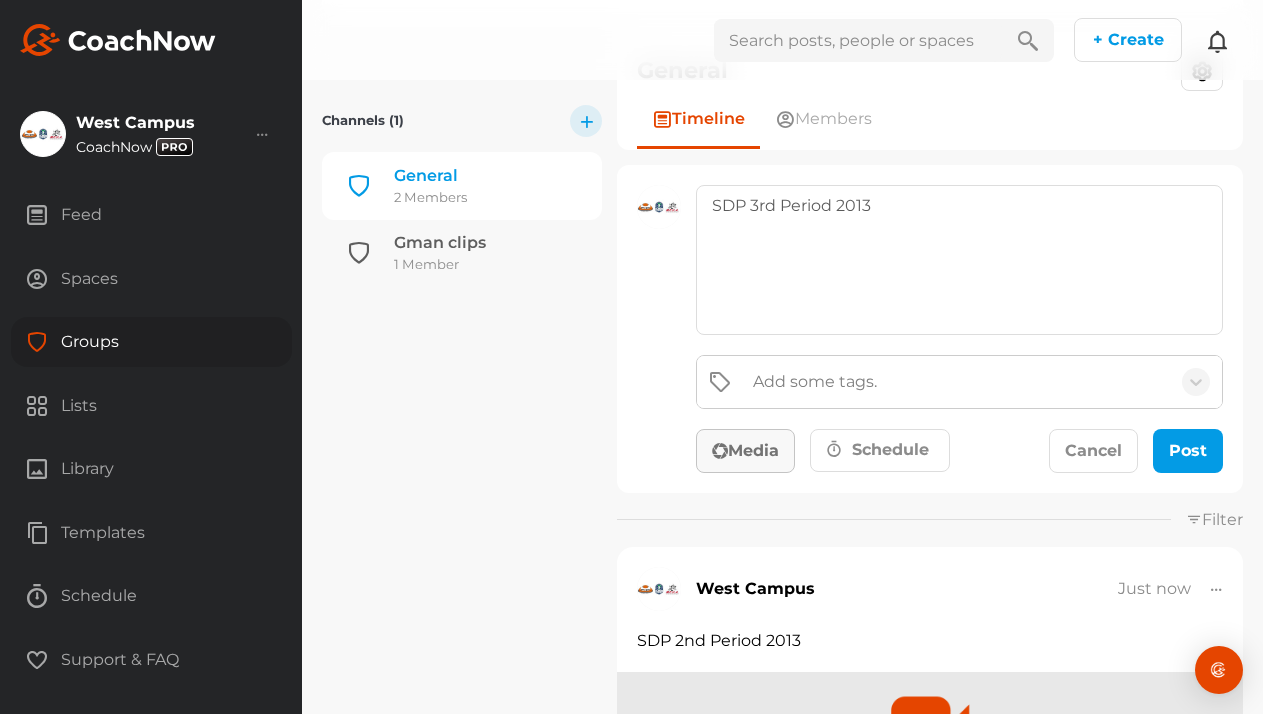 click on "Media" 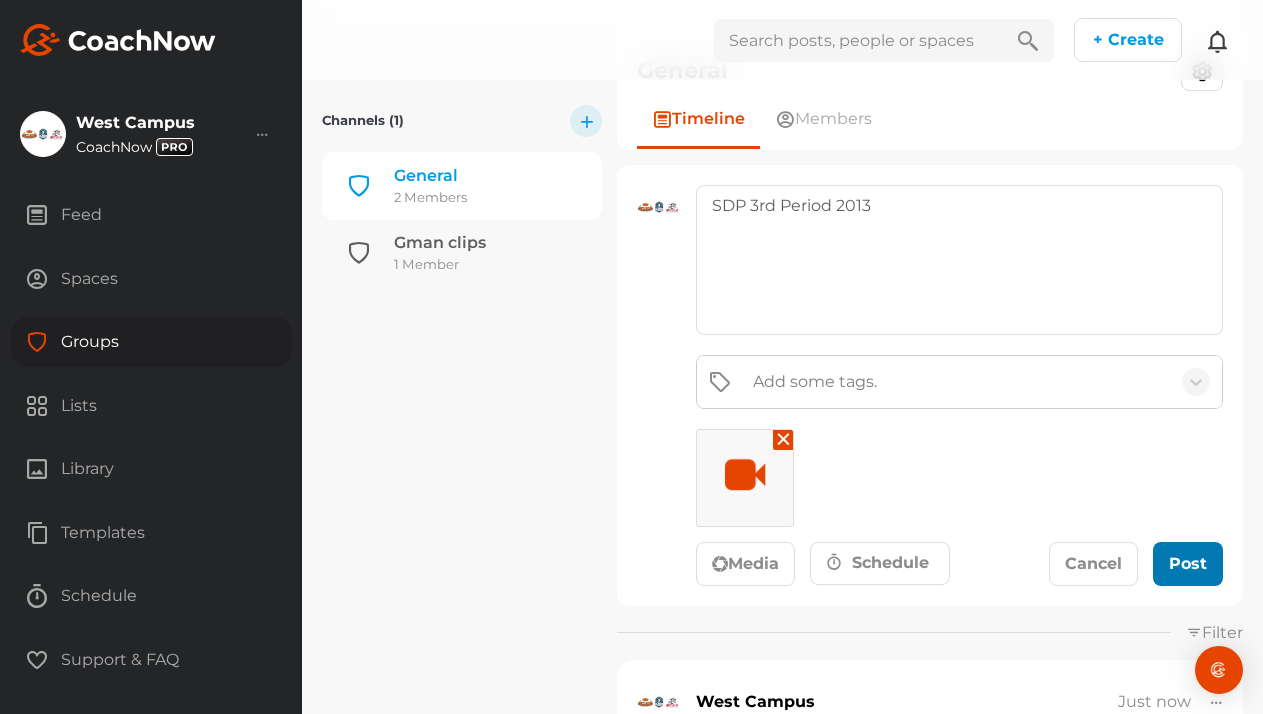 click 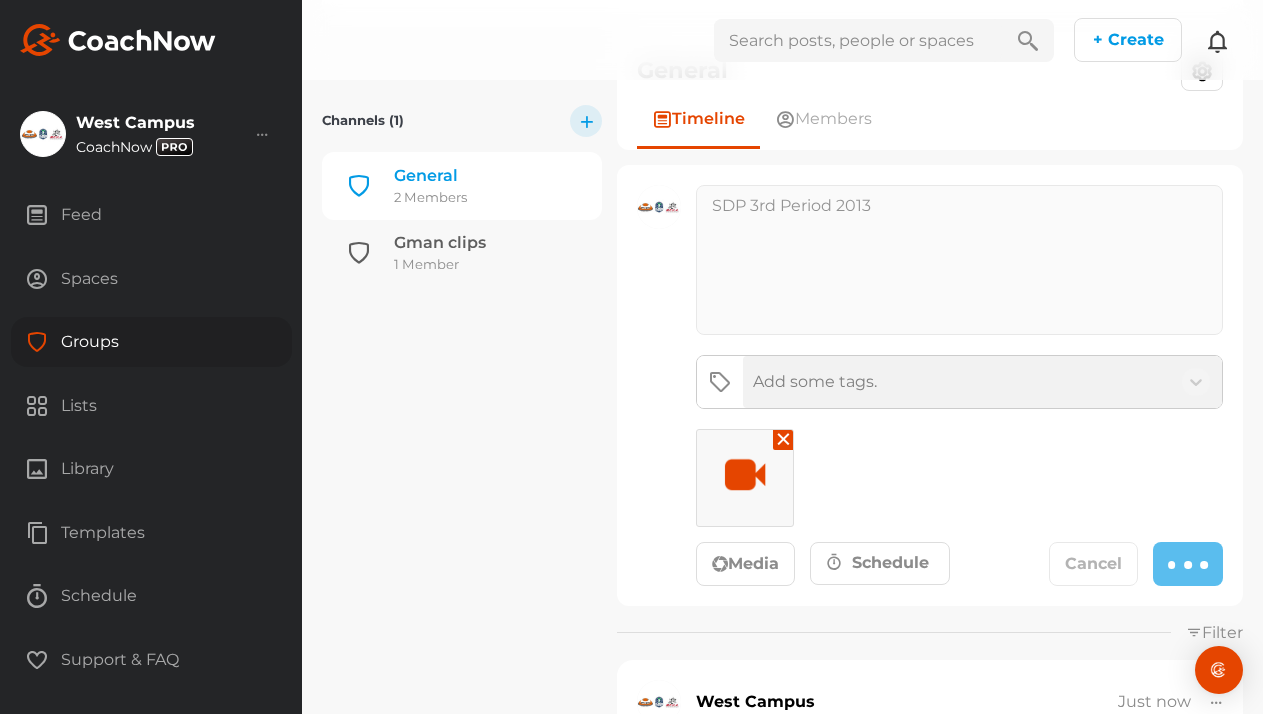 type 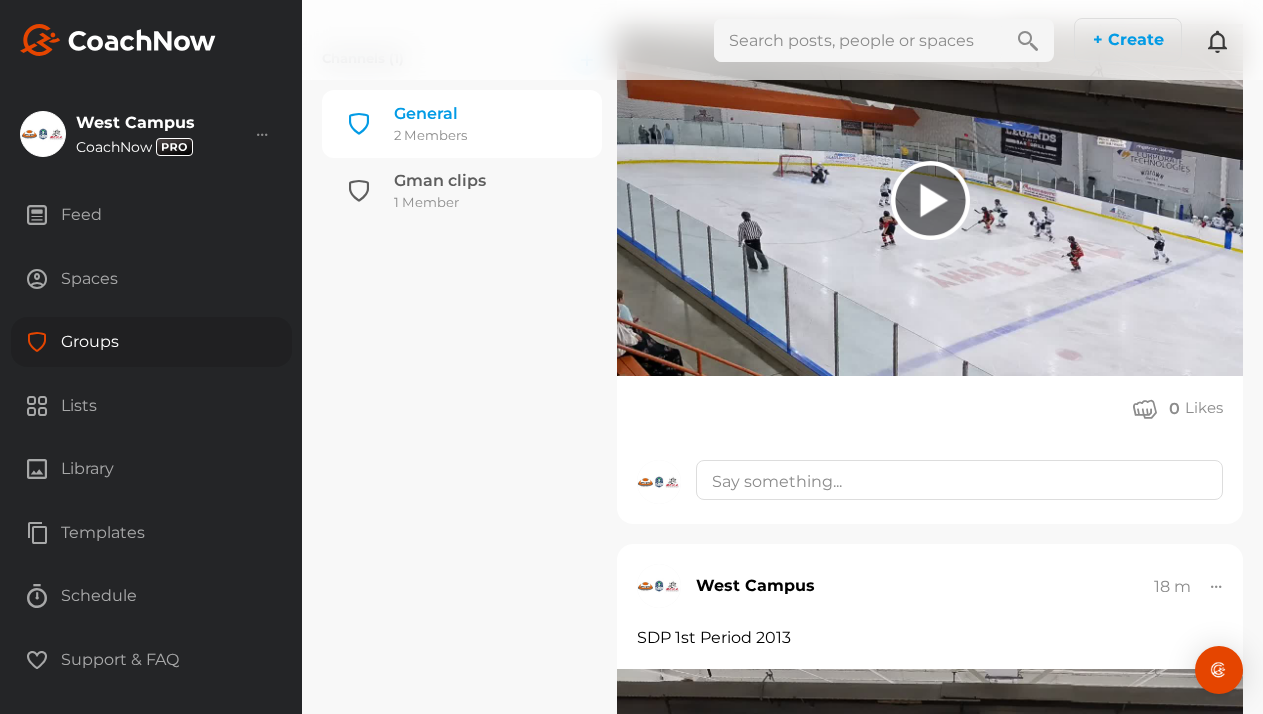 scroll, scrollTop: 0, scrollLeft: 0, axis: both 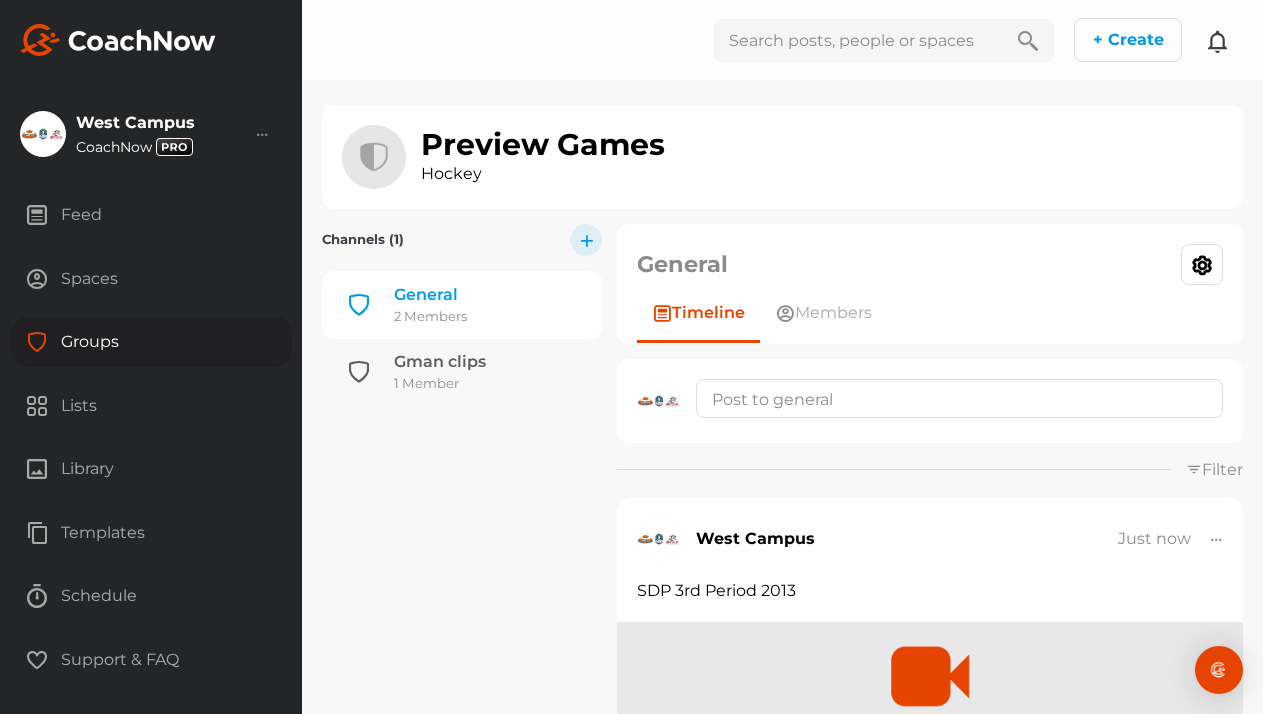 click on "Feed" at bounding box center (151, 215) 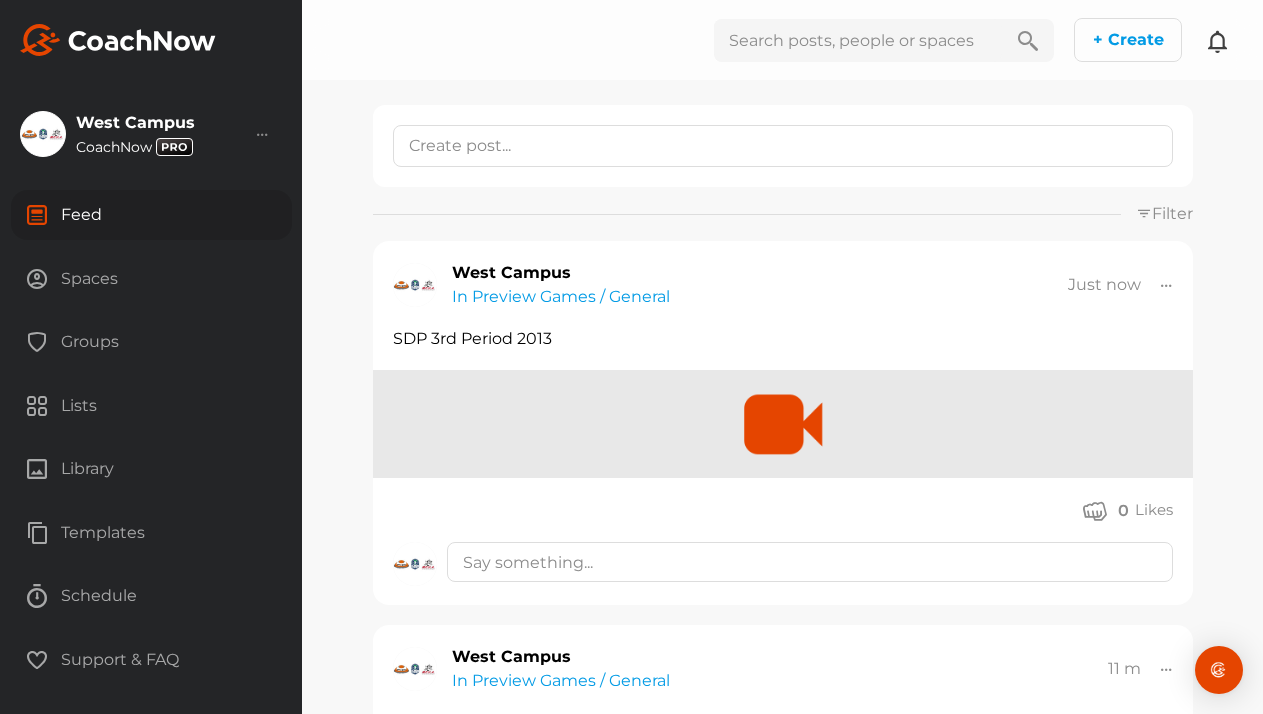 click on "Spaces" at bounding box center (151, 279) 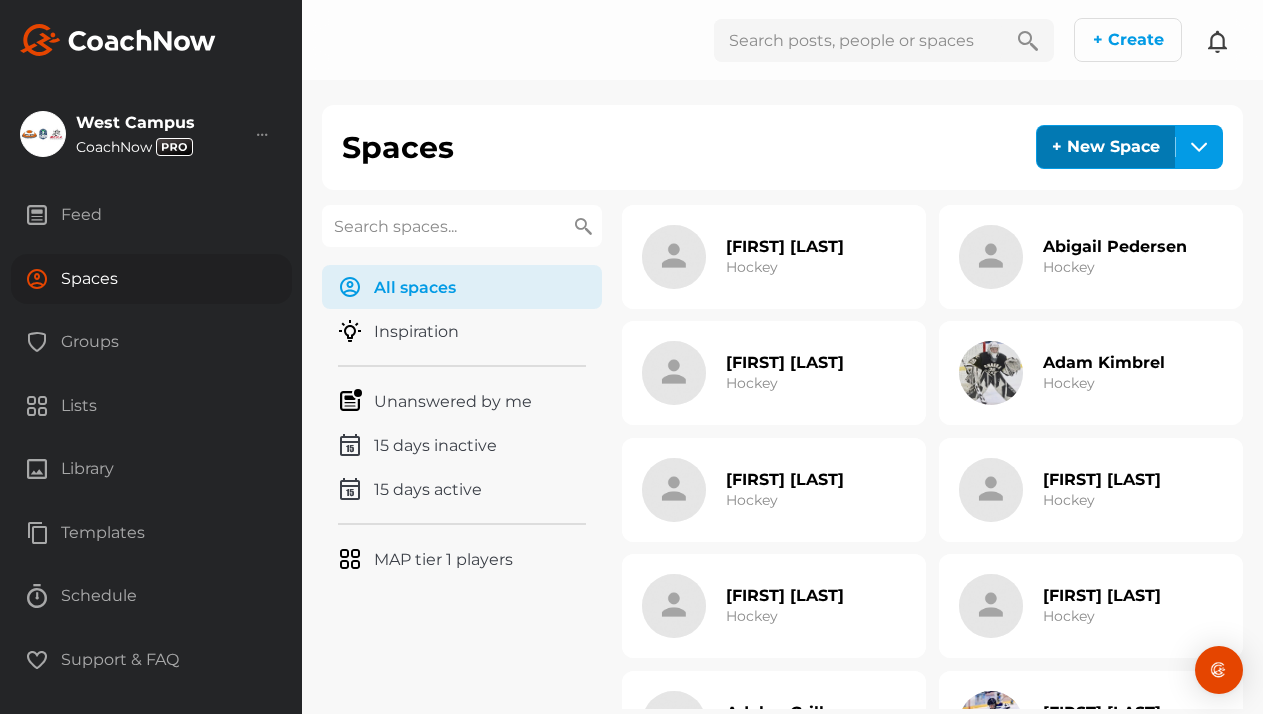 click on "+ New Space" at bounding box center (1106, 147) 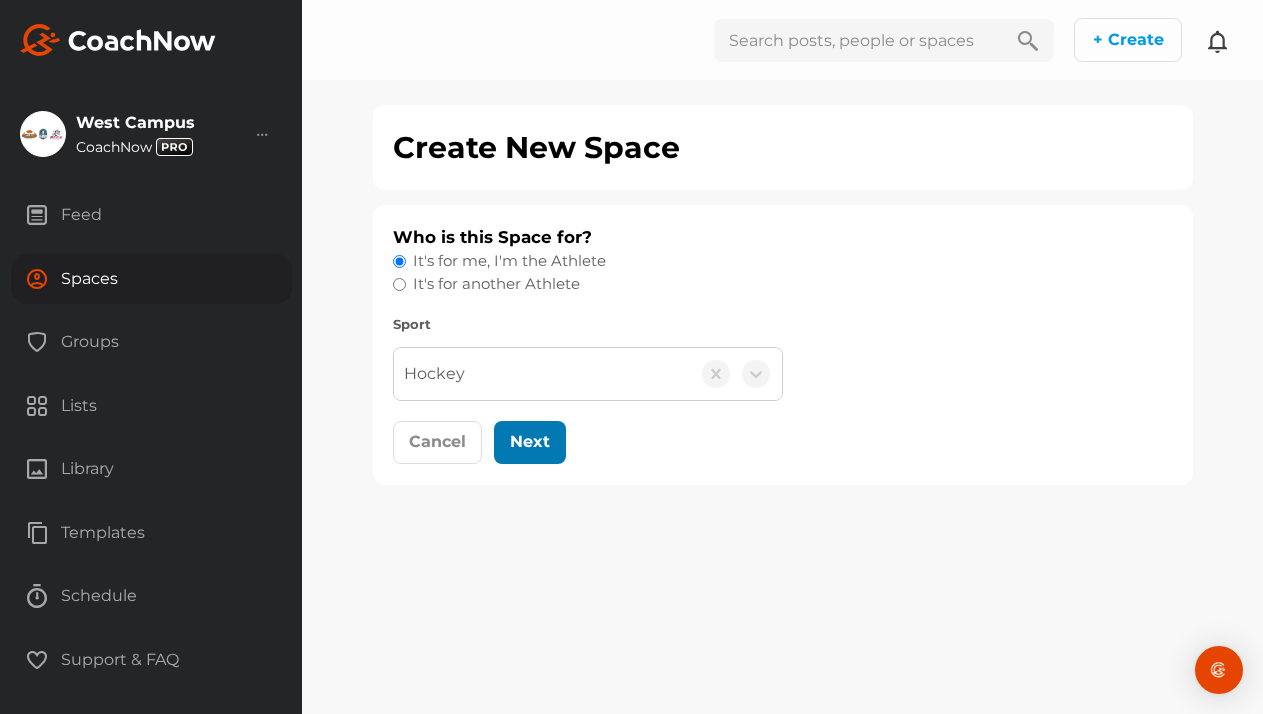 click on "Next" at bounding box center (530, 442) 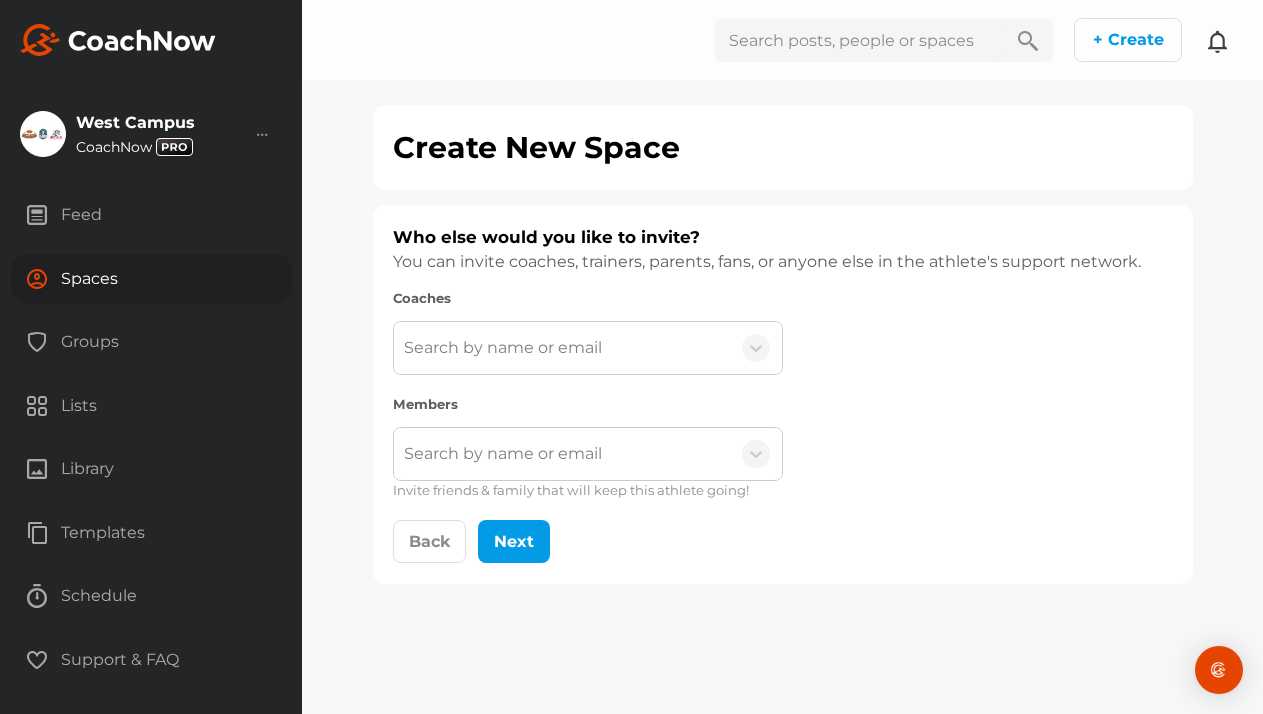 click on "Search by name or email" at bounding box center [503, 454] 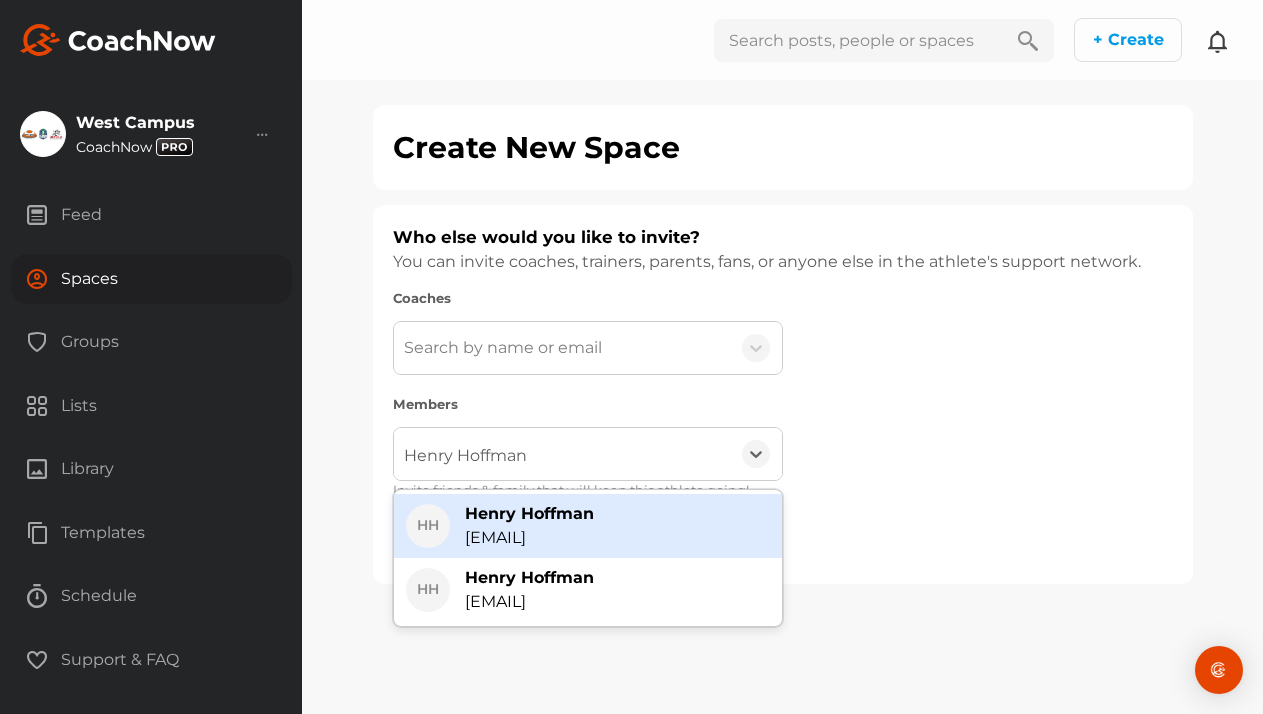 type on "Henry Hoffman" 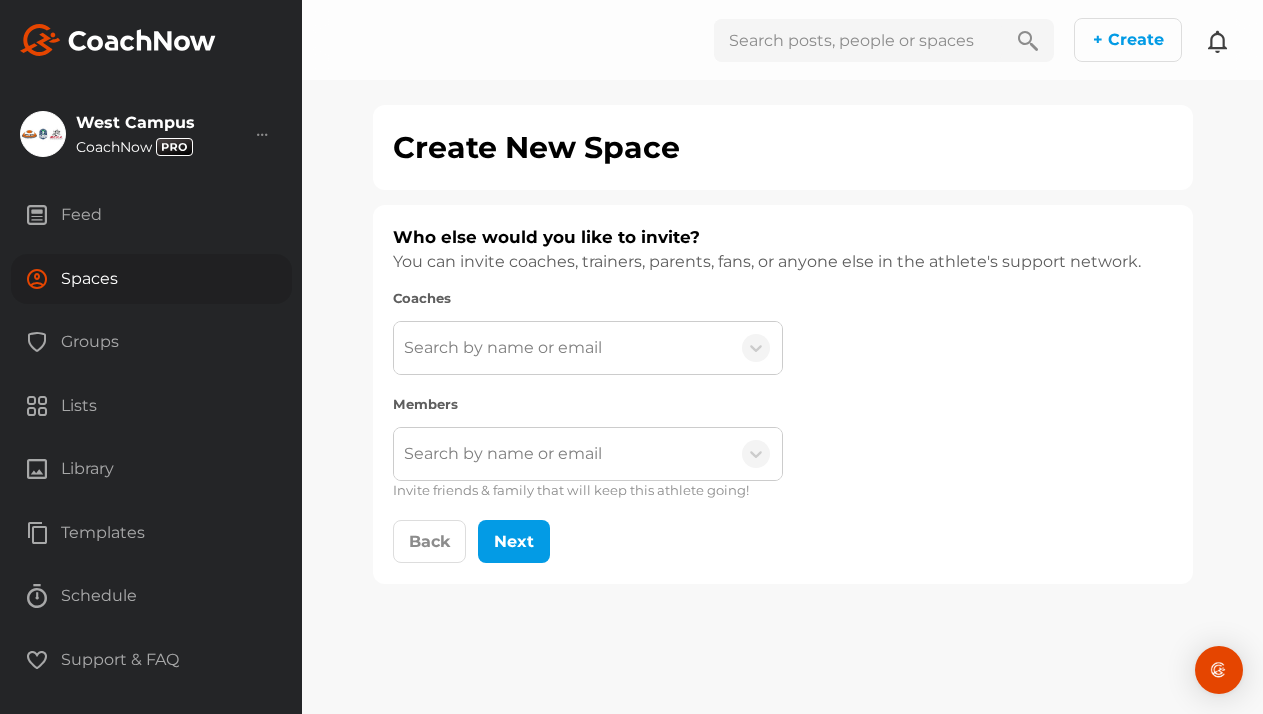 click on "Members
Search by name or email
Invite friends & family that will keep this athlete going!" at bounding box center [783, 447] 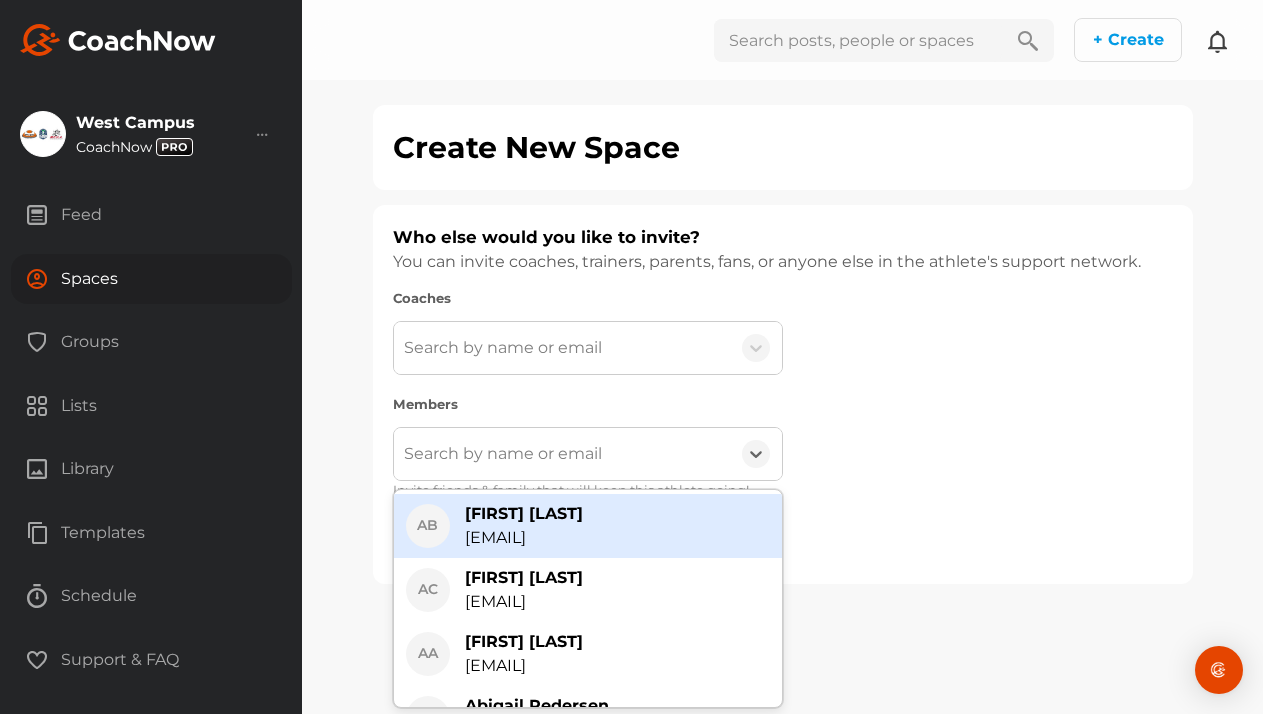 click on "Search by name or email" at bounding box center (503, 454) 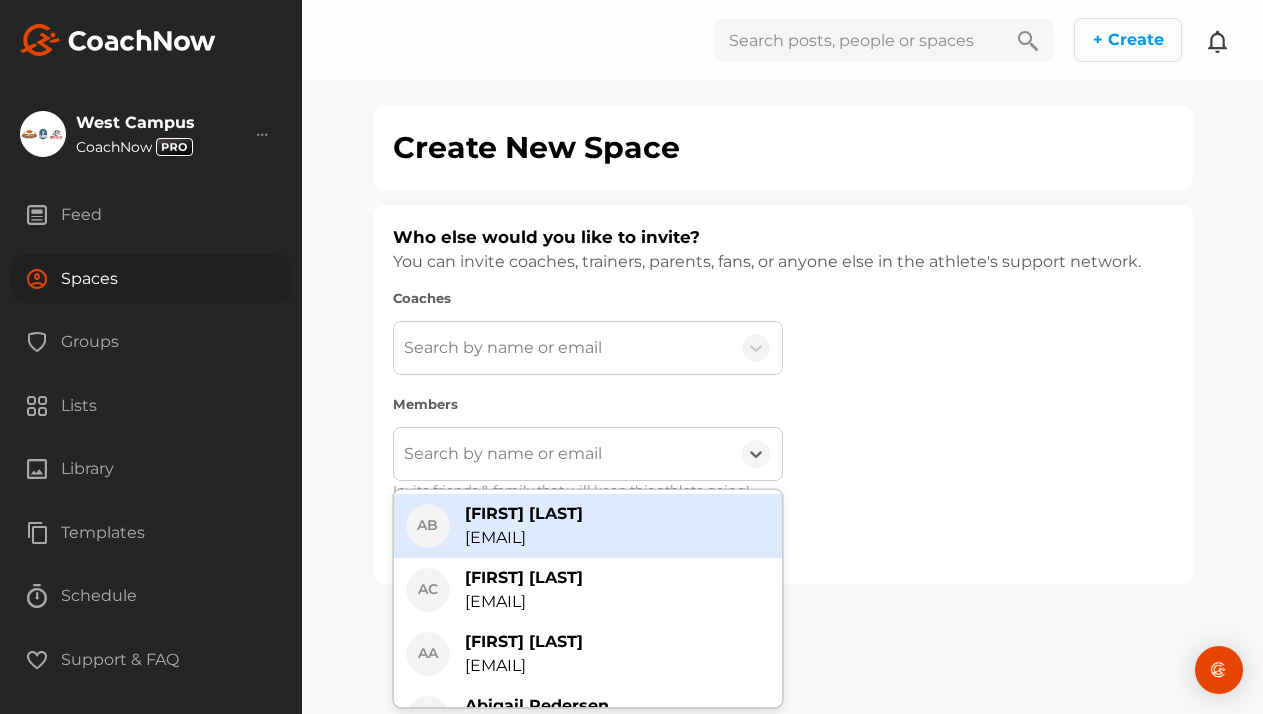 type on "s" 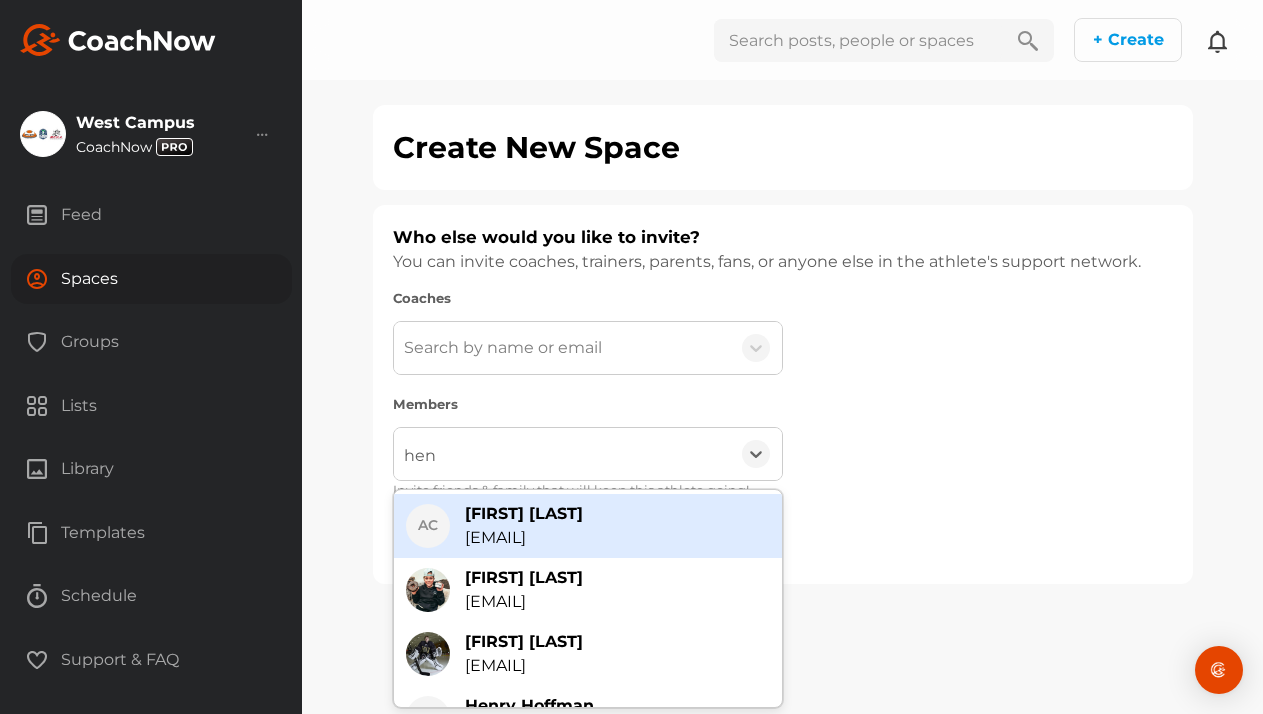 scroll, scrollTop: 105, scrollLeft: 0, axis: vertical 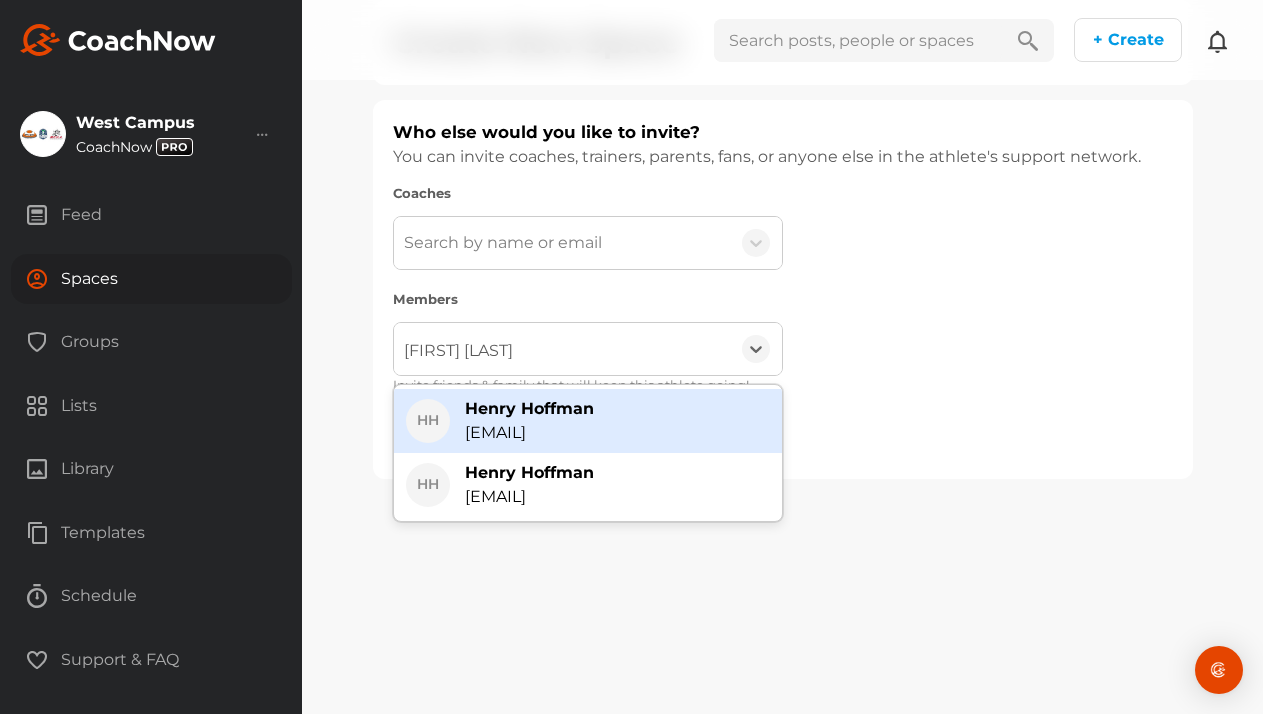 type on "[FIRST] [LAST]" 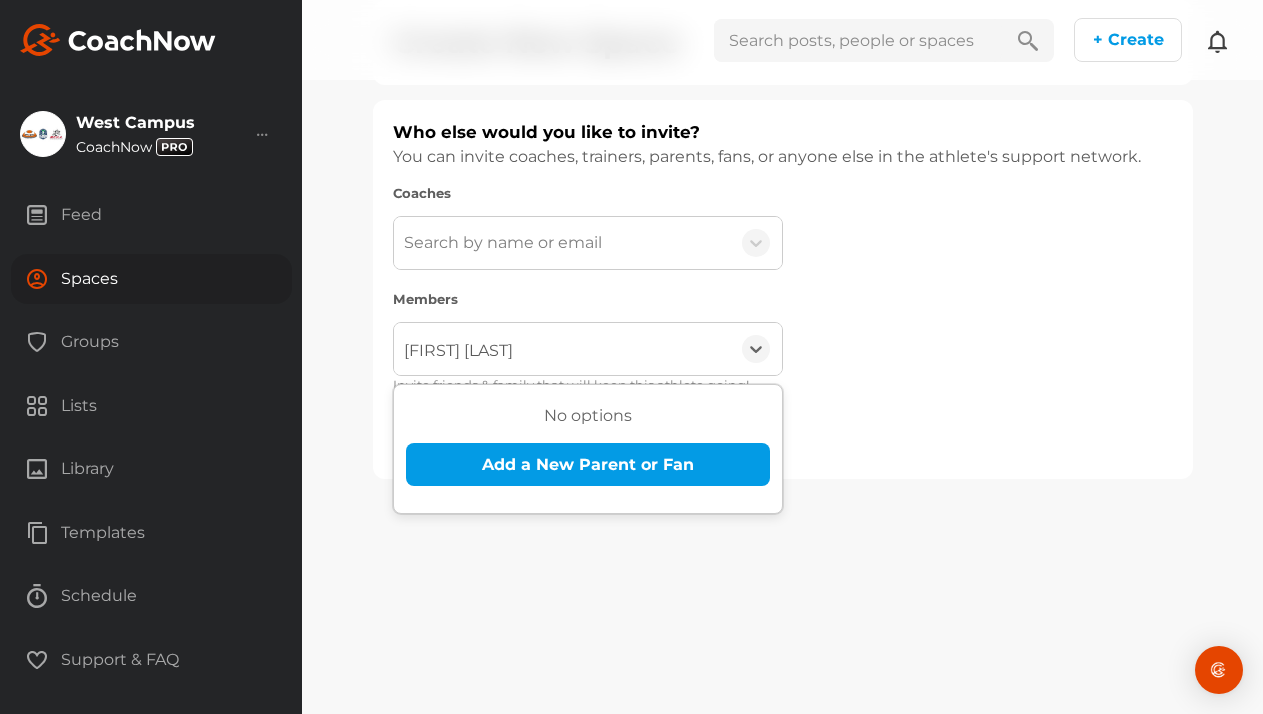 click on "No options" at bounding box center (588, 416) 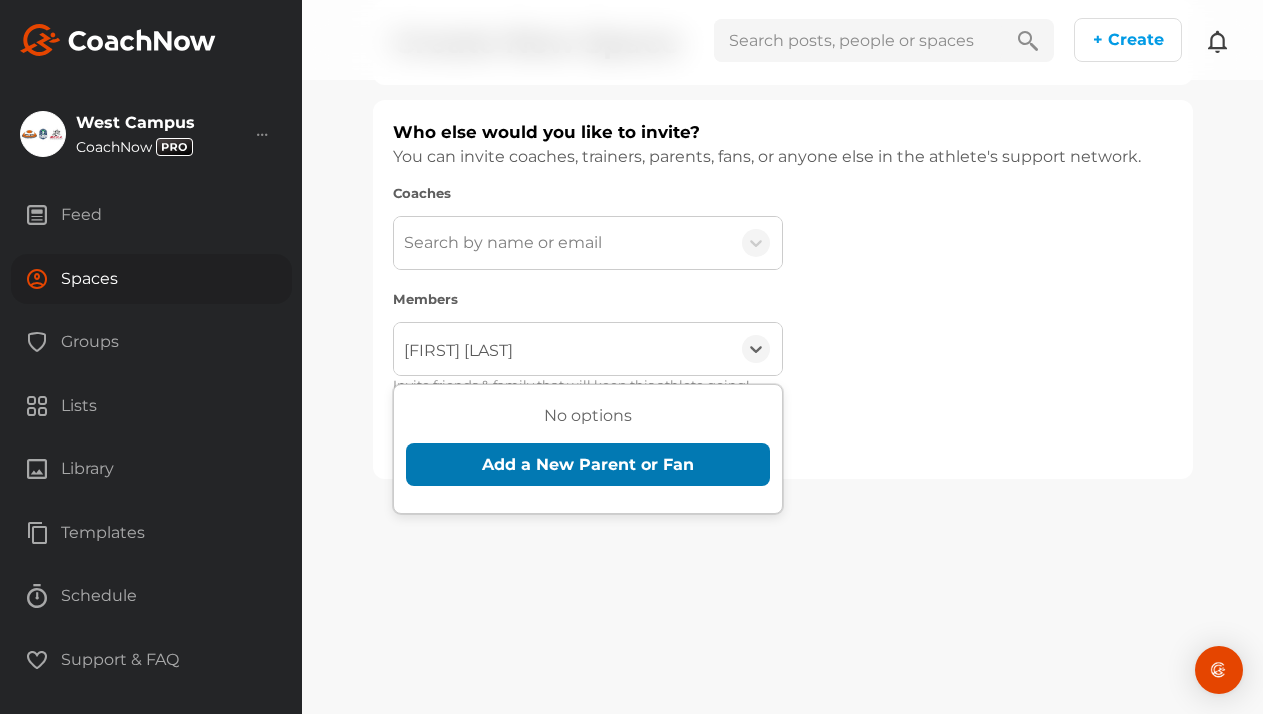 click on "Add a New Parent or Fan" at bounding box center (588, 464) 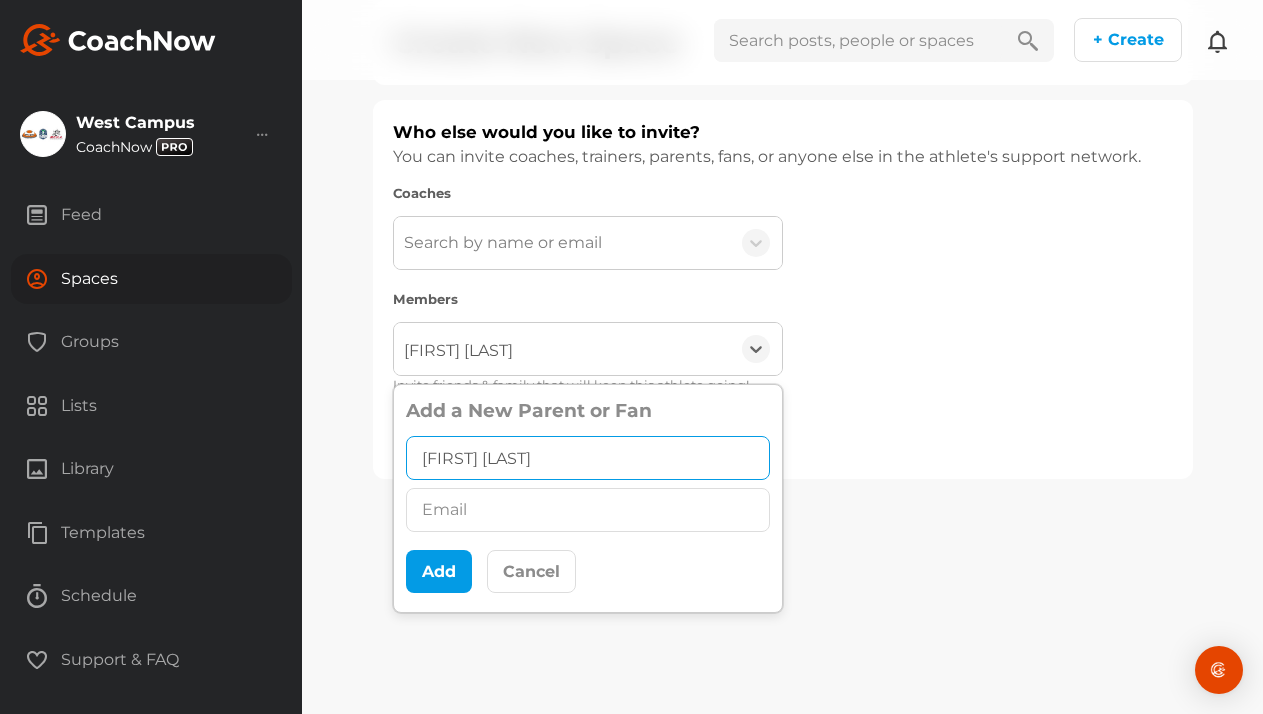 click on "[FIRST] [LAST]" at bounding box center [588, 458] 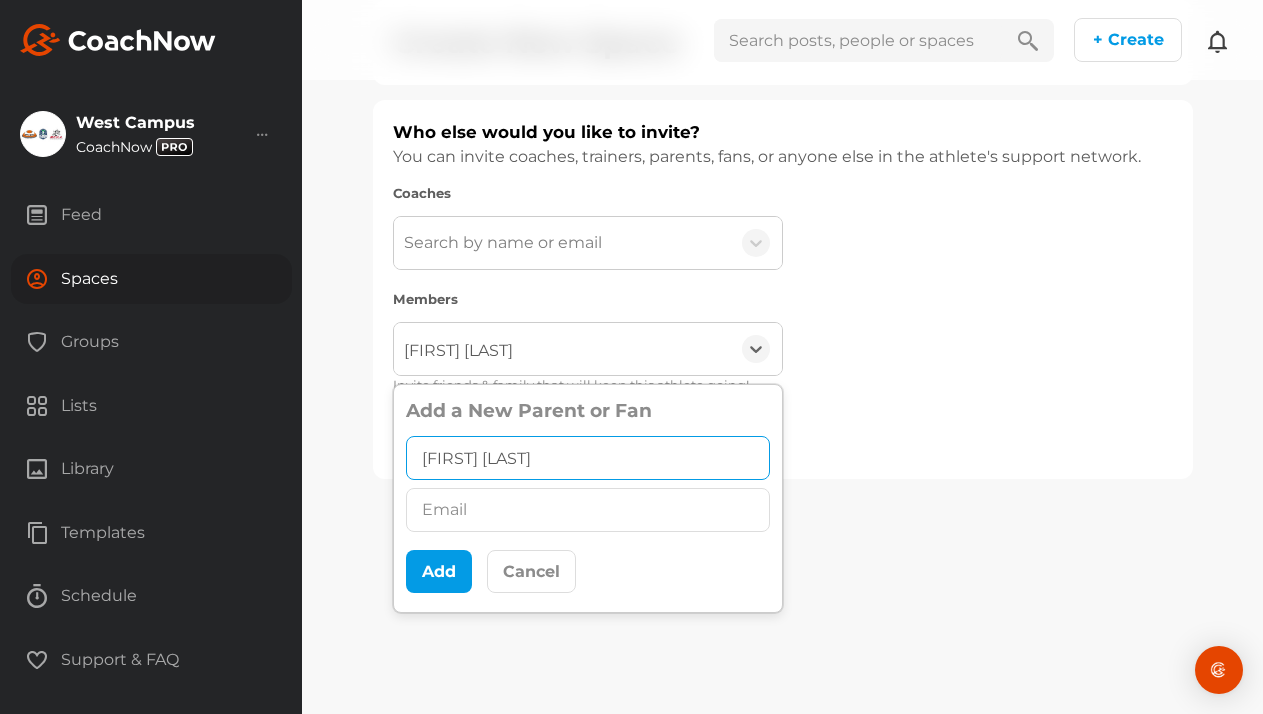 type on "[FIRST] [LAST]" 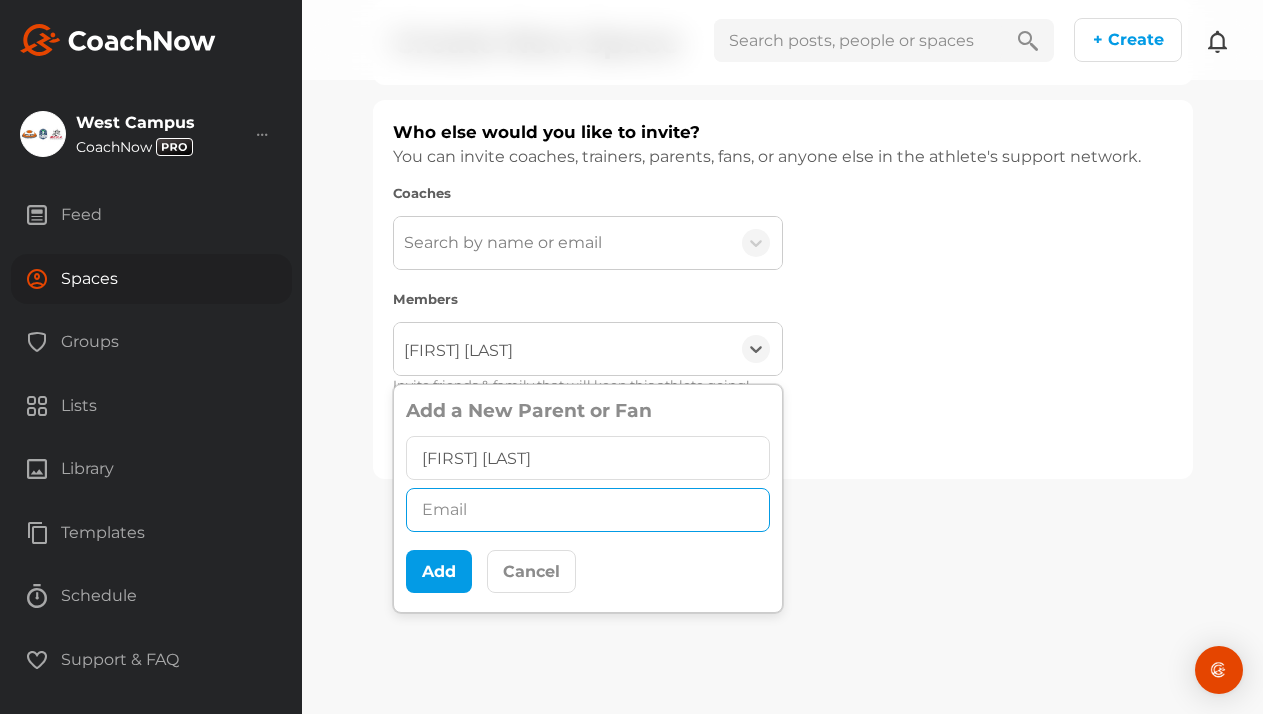 click at bounding box center [588, 510] 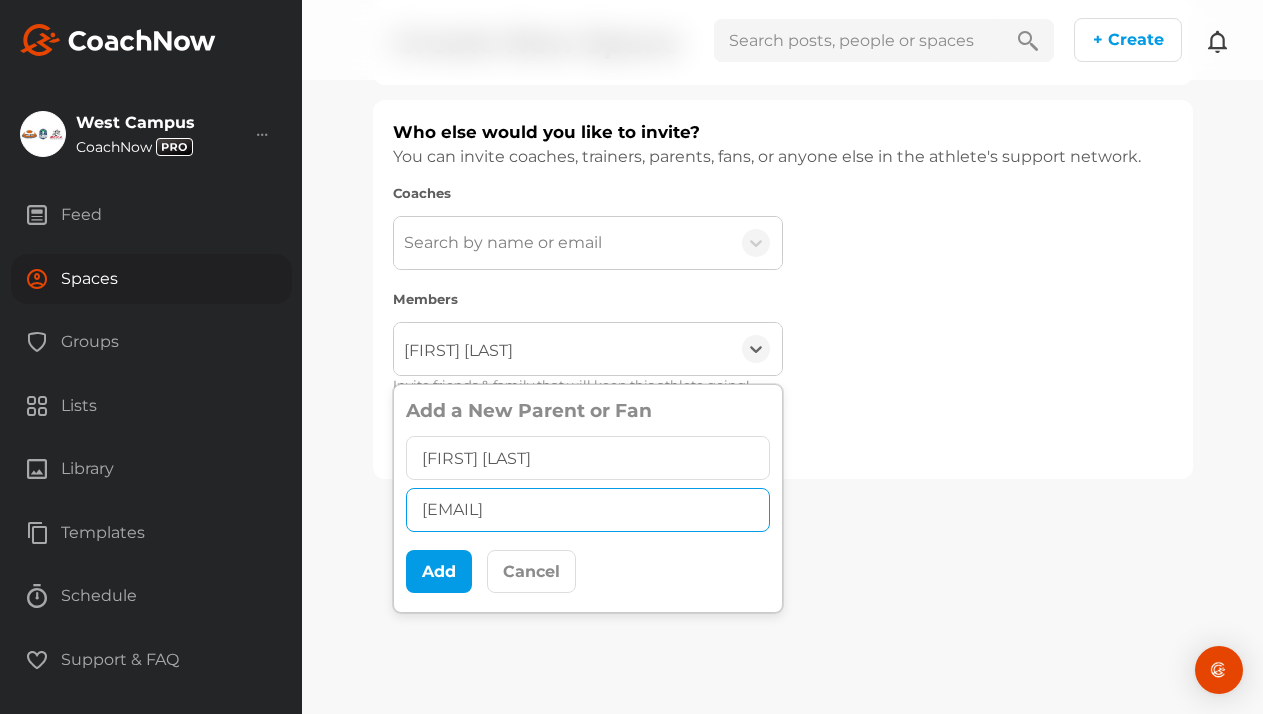 type on "[EMAIL]" 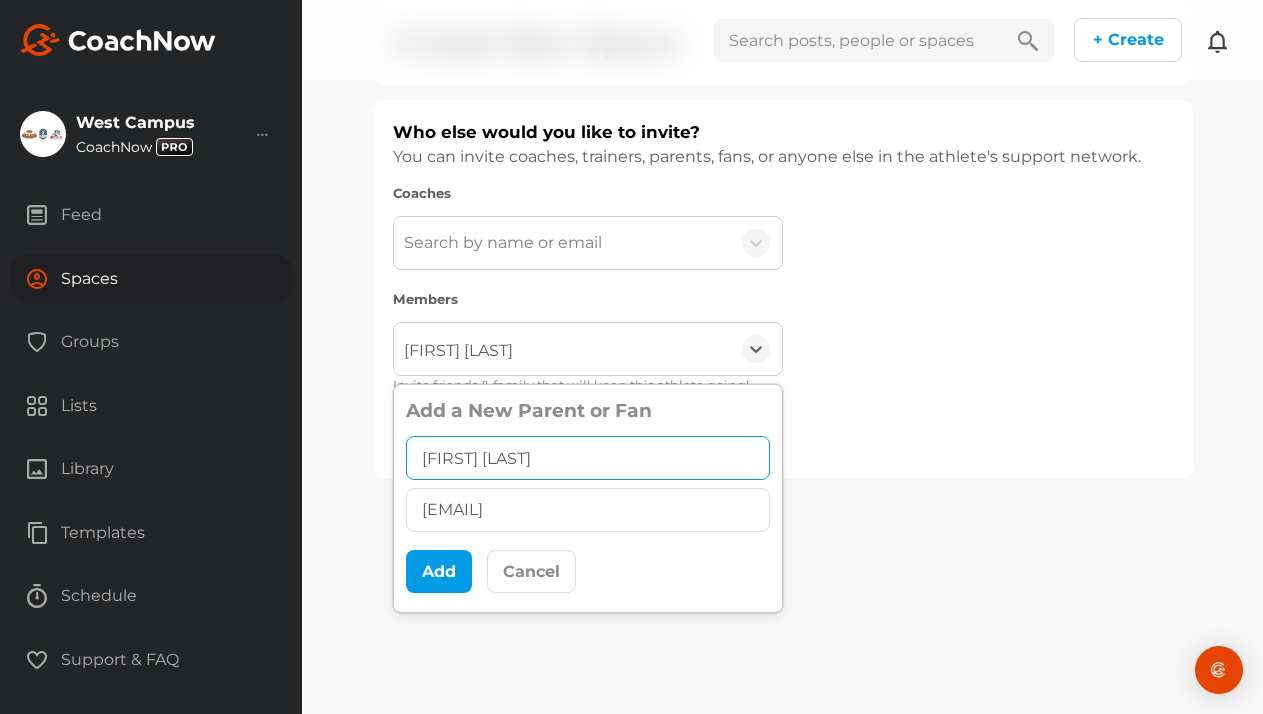 click on "[FIRST] [LAST]" at bounding box center [588, 458] 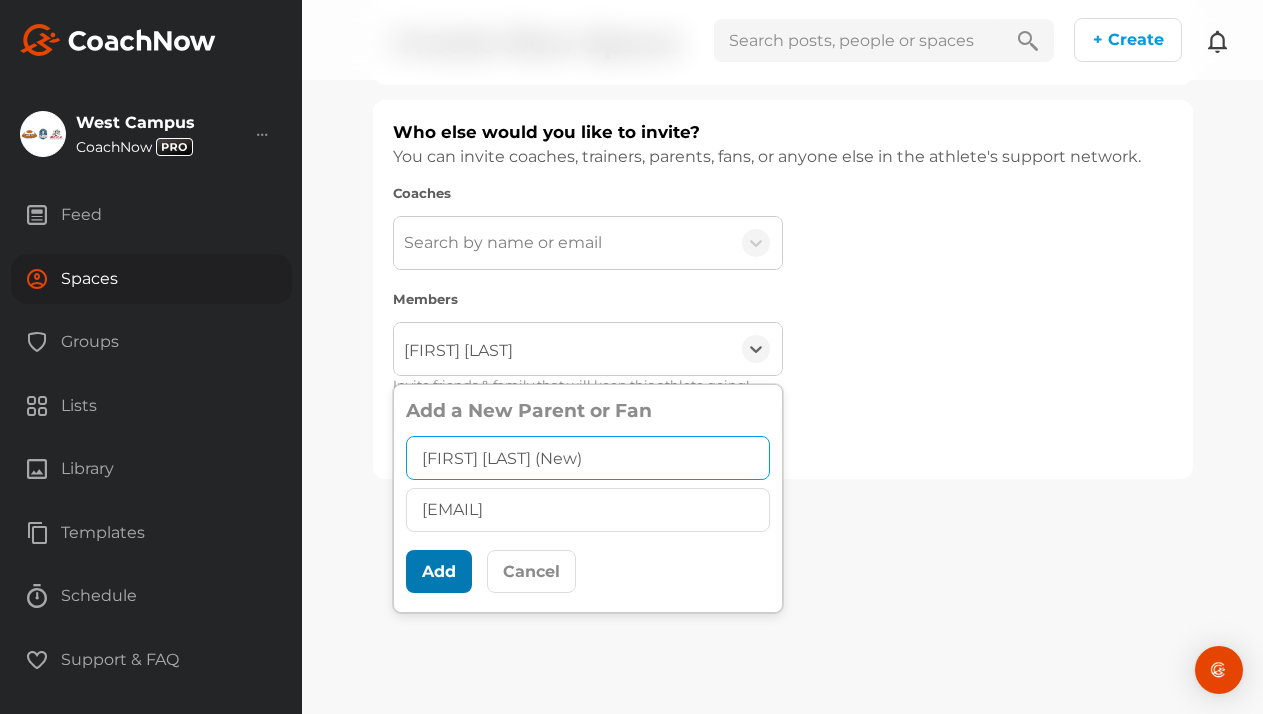 type on "[FIRST] [LAST] (New)" 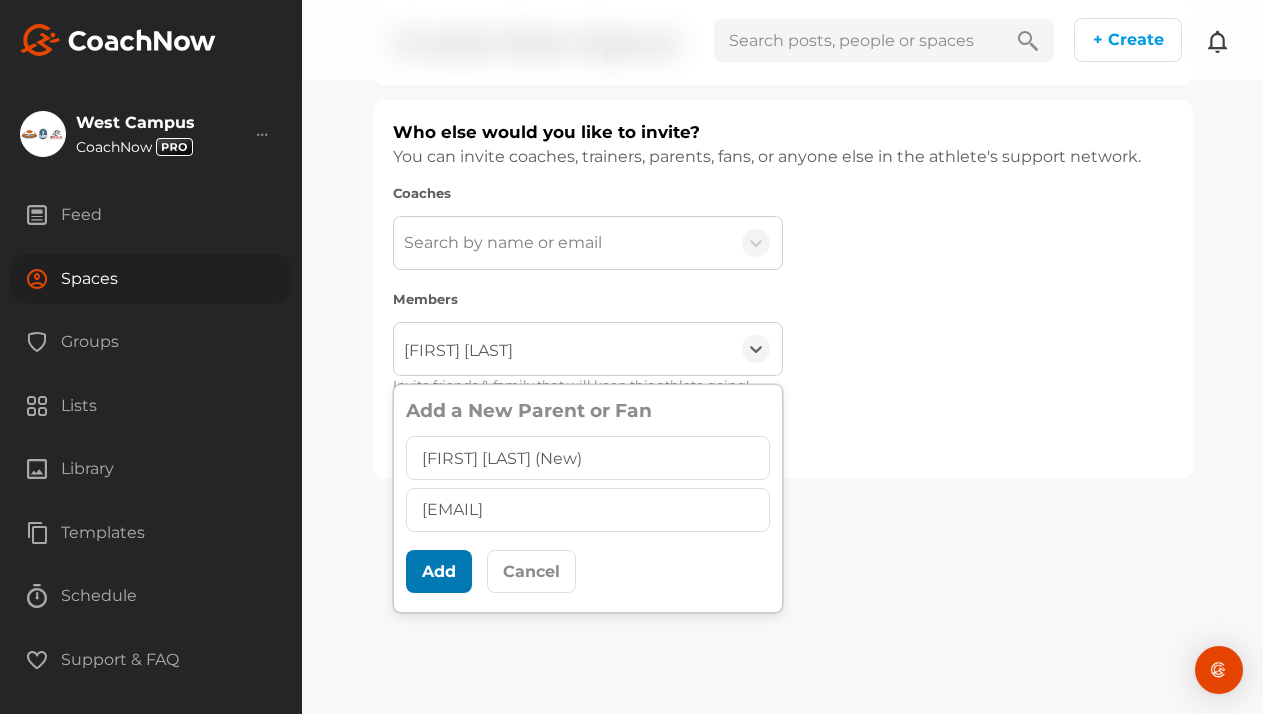 scroll, scrollTop: 11, scrollLeft: 0, axis: vertical 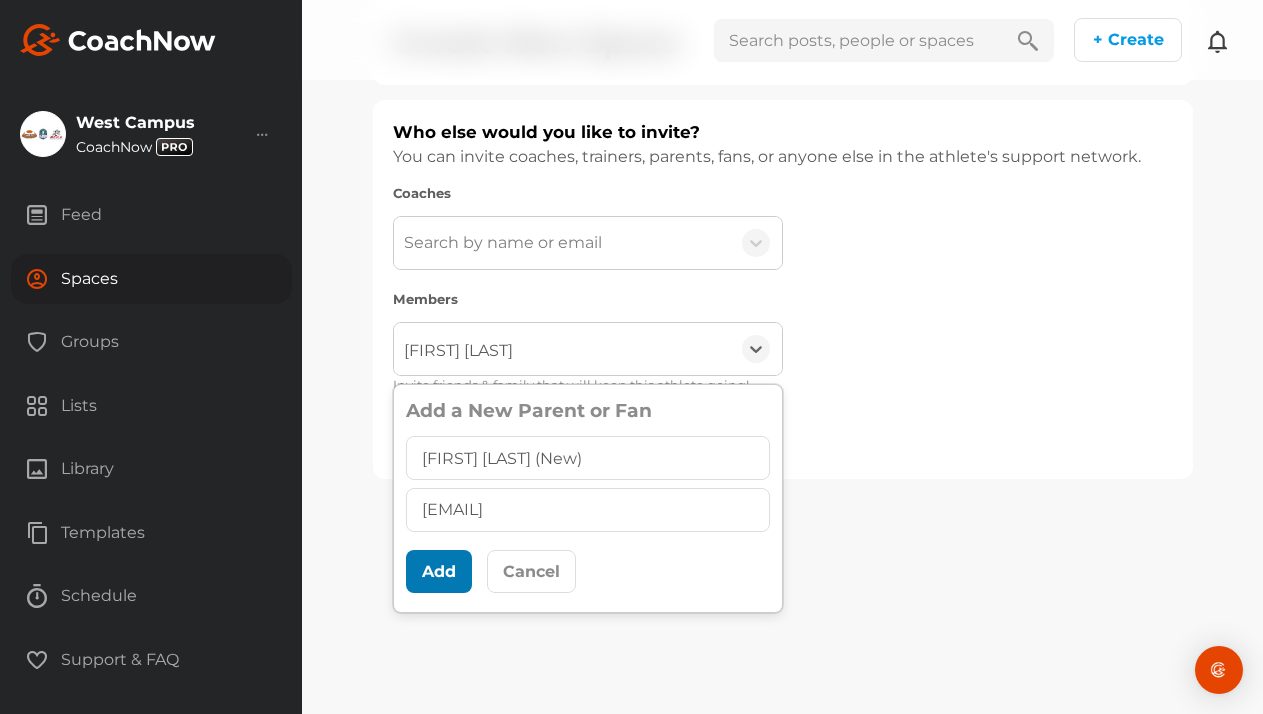 click on "Add" at bounding box center (439, 571) 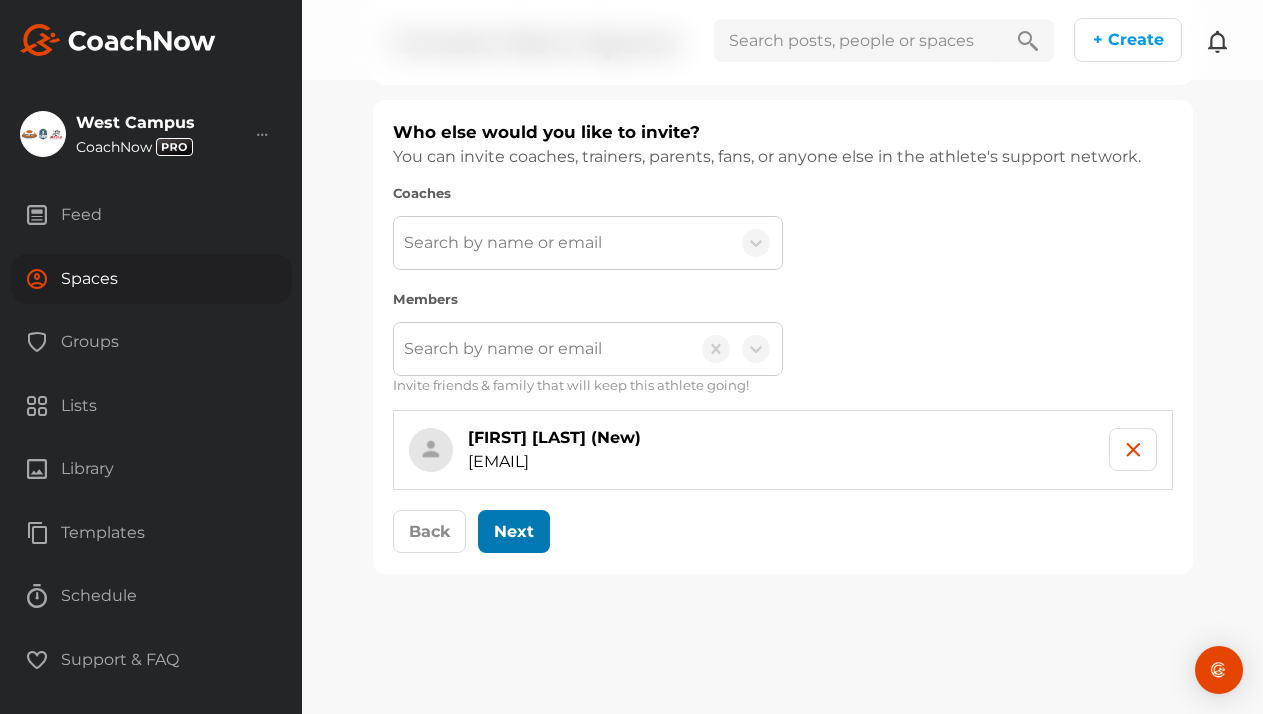 click on "Next" at bounding box center (514, 531) 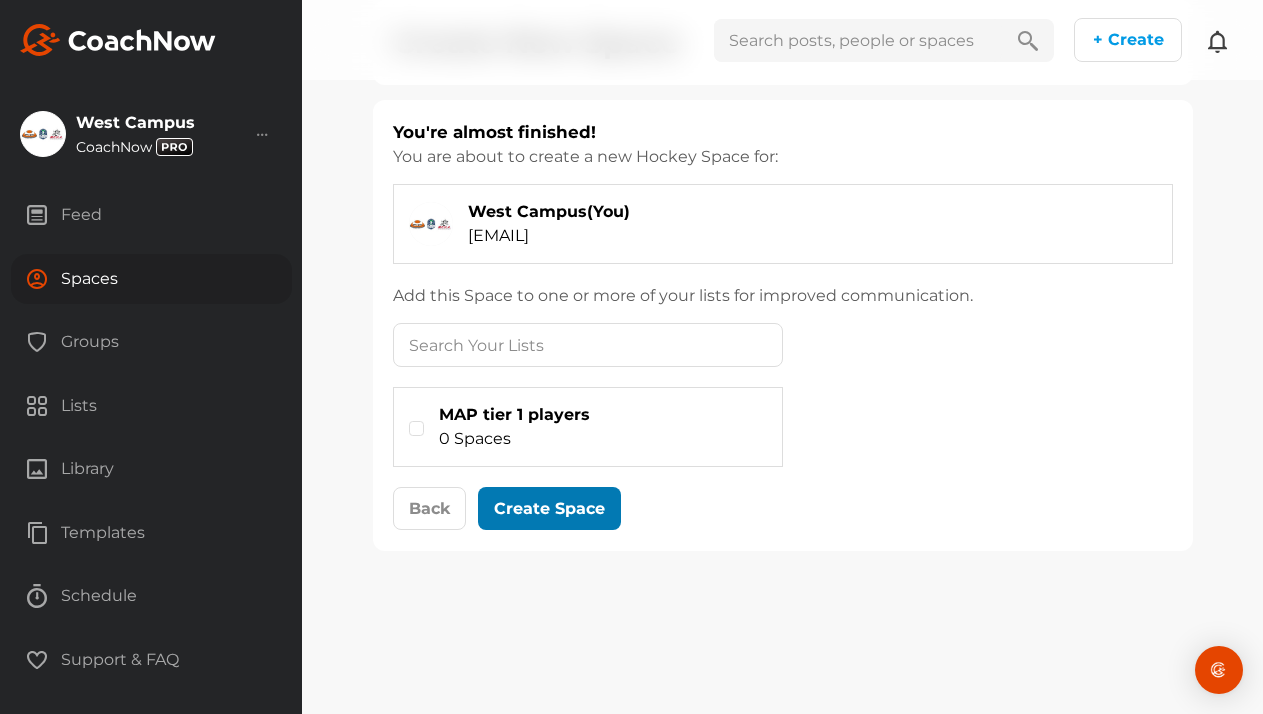 click on "Create Space" at bounding box center [549, 509] 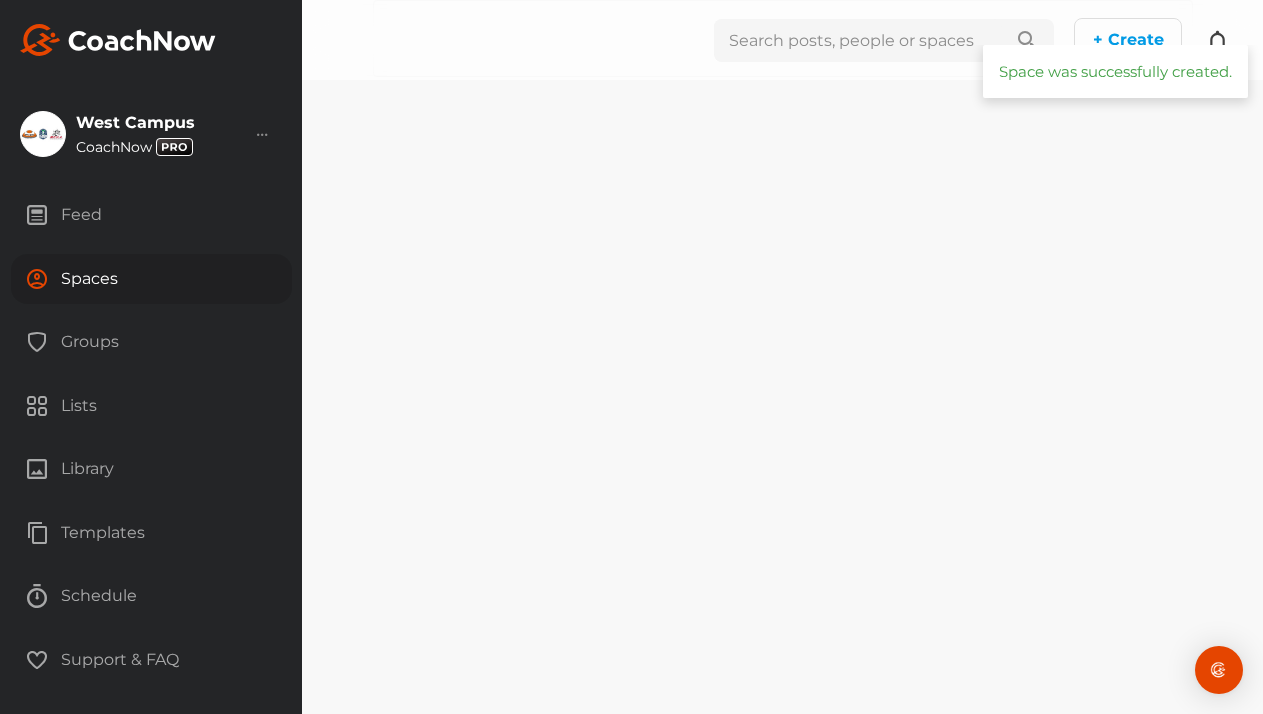 scroll, scrollTop: 0, scrollLeft: 0, axis: both 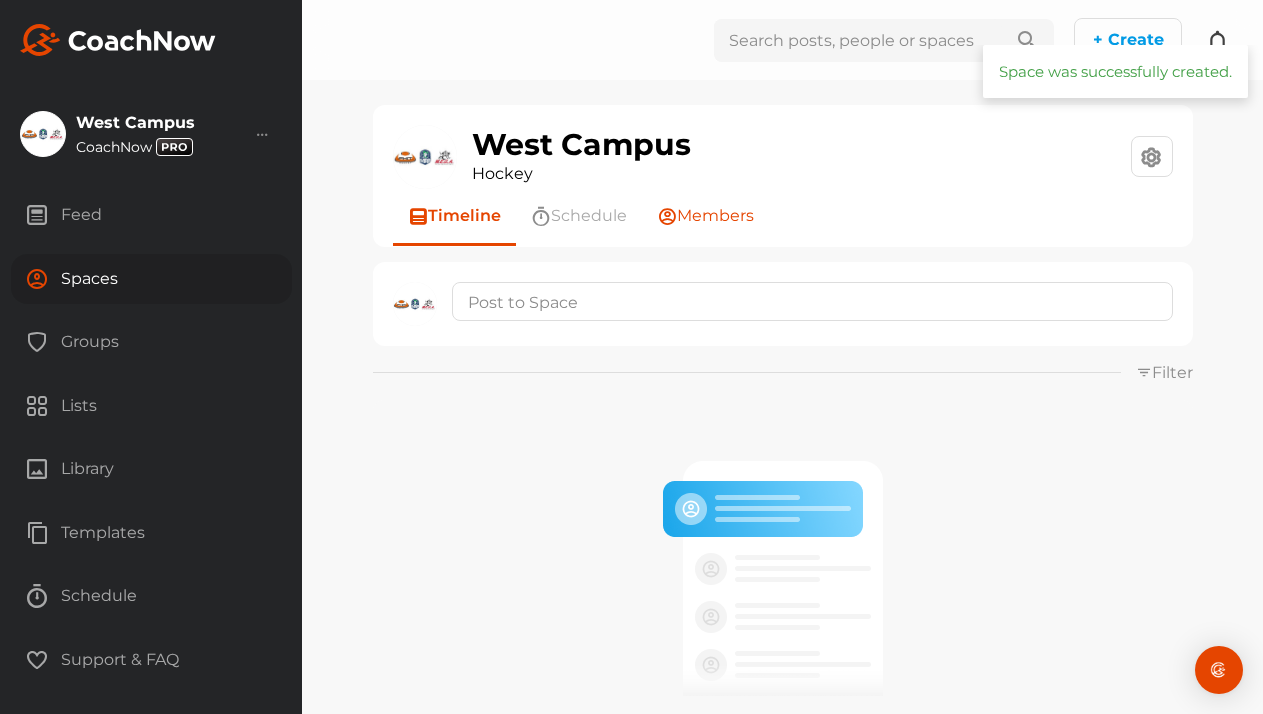 click on "Members" 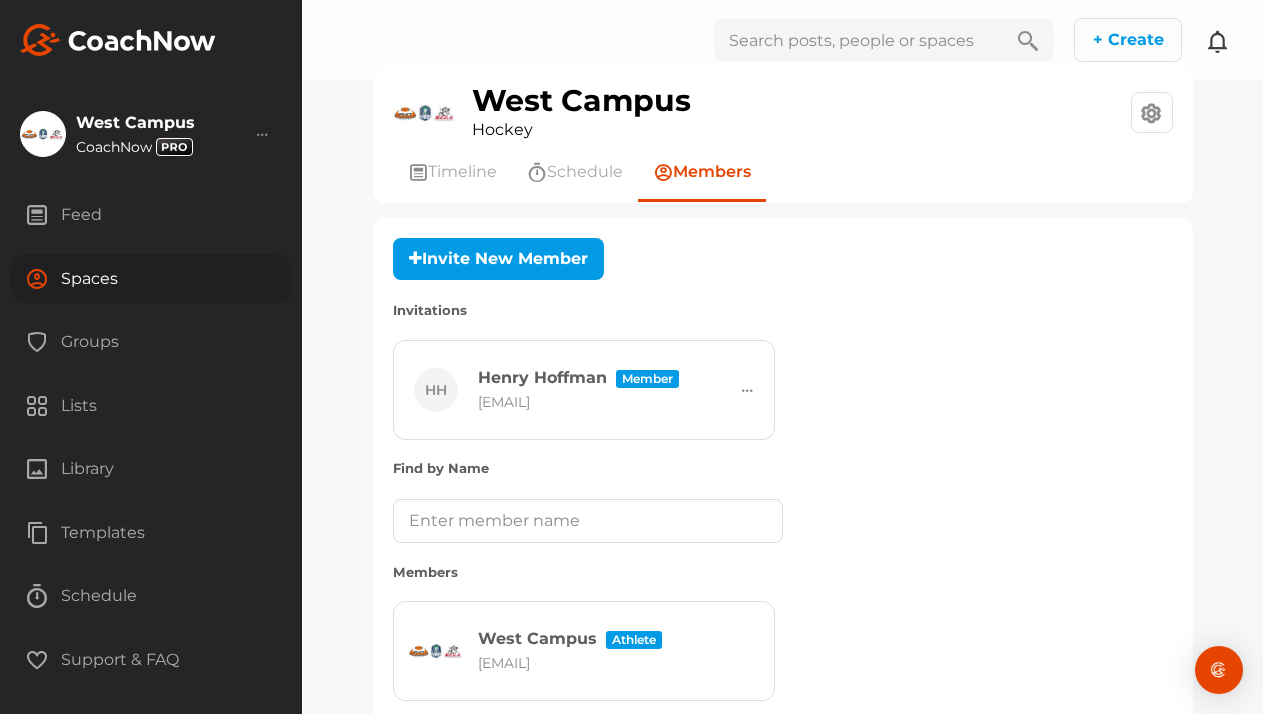 scroll, scrollTop: 42, scrollLeft: 0, axis: vertical 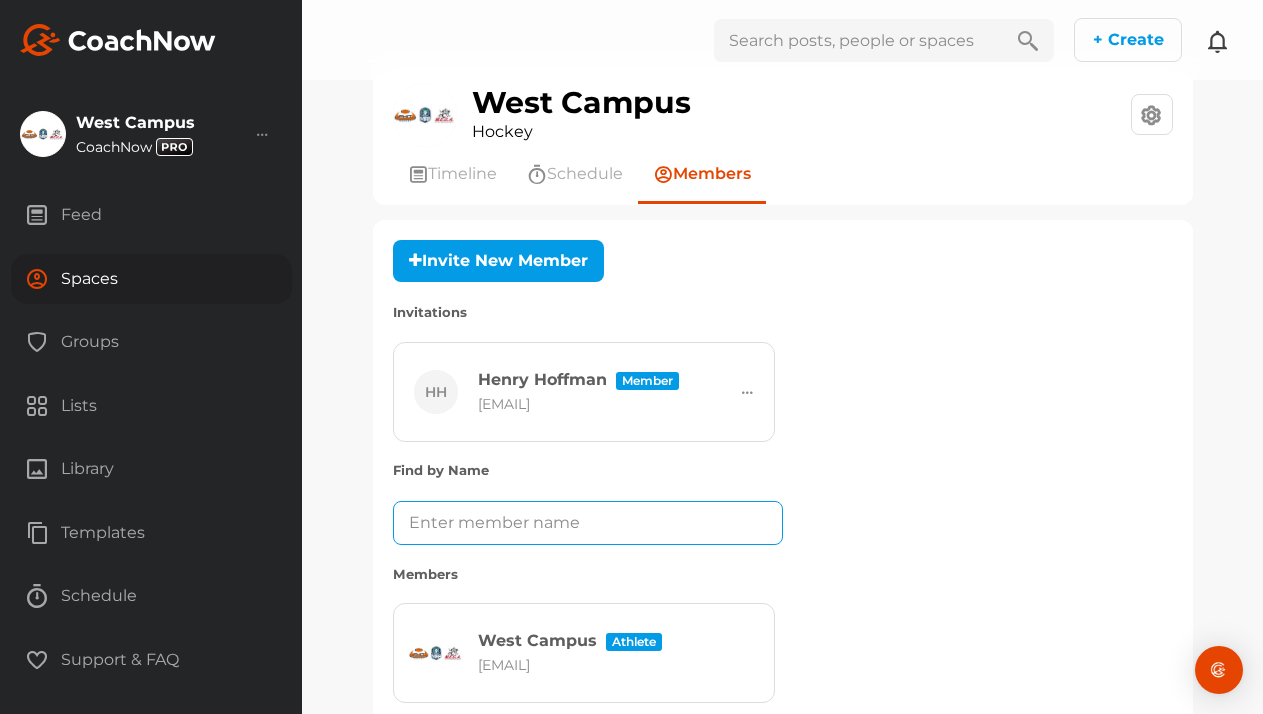 click on "Find by Name" at bounding box center [588, 523] 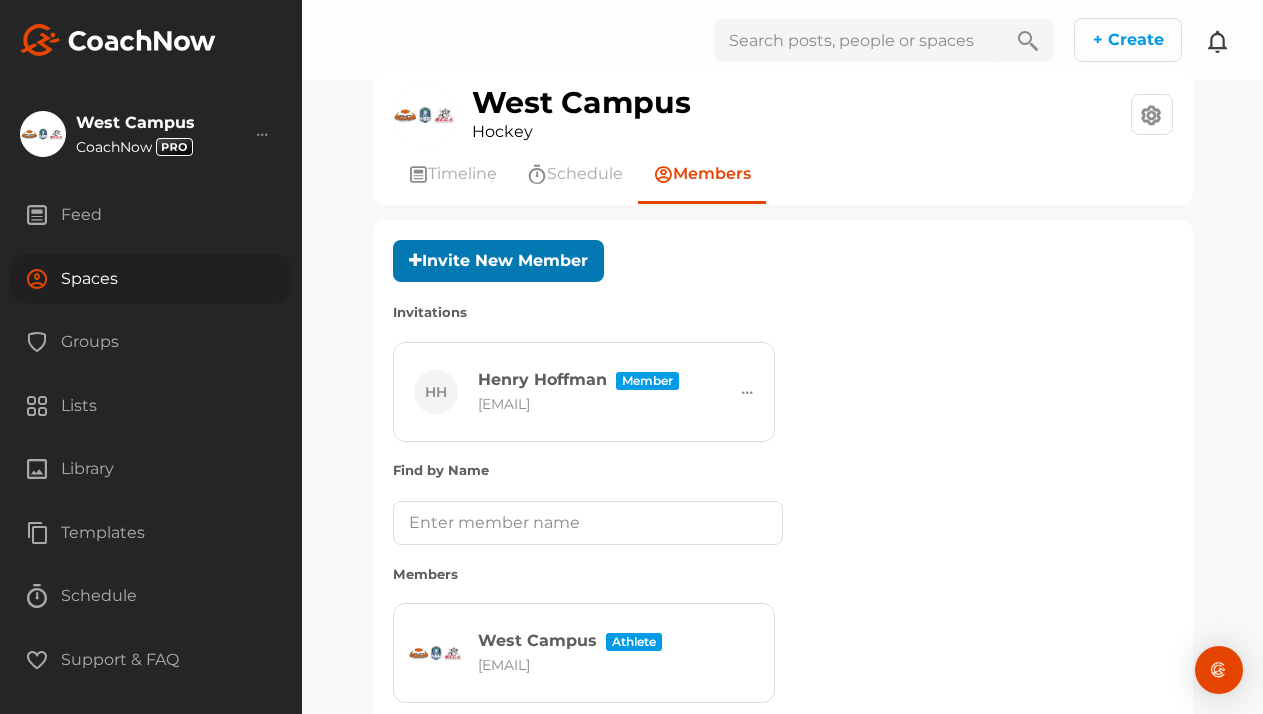 click on "Invite New Member" at bounding box center (498, 261) 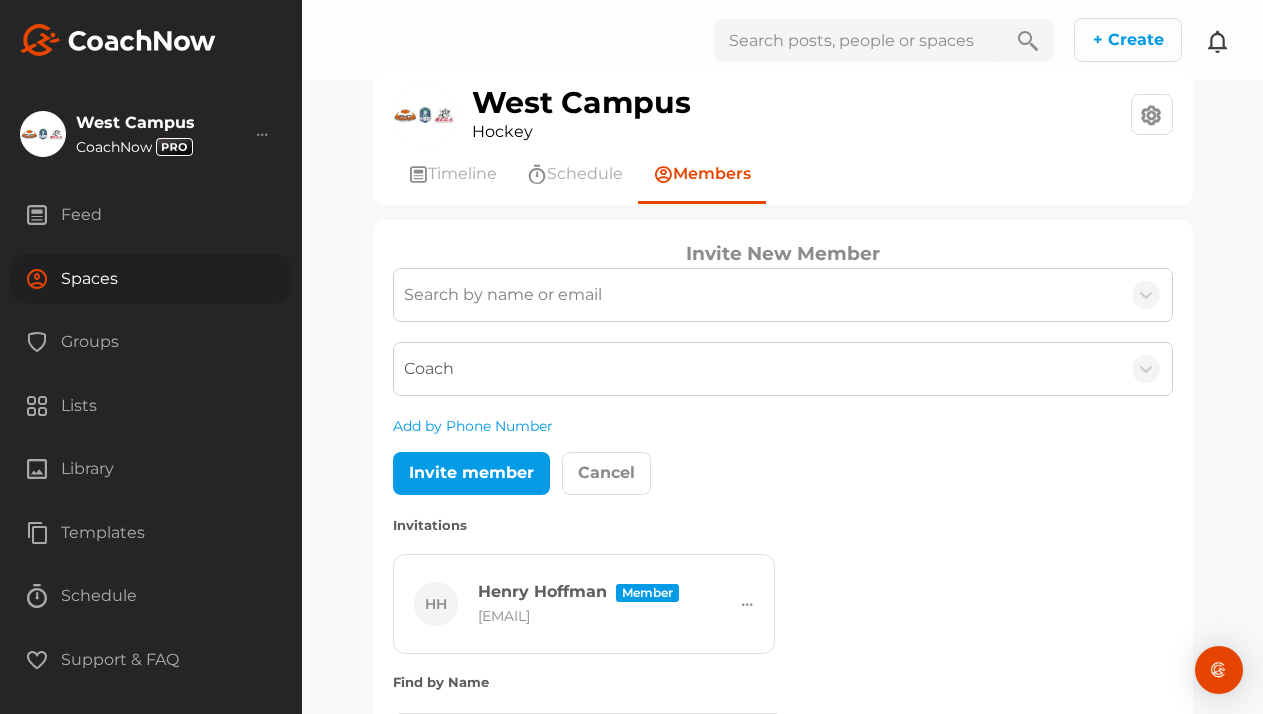 click on "Search by name or email" at bounding box center [503, 295] 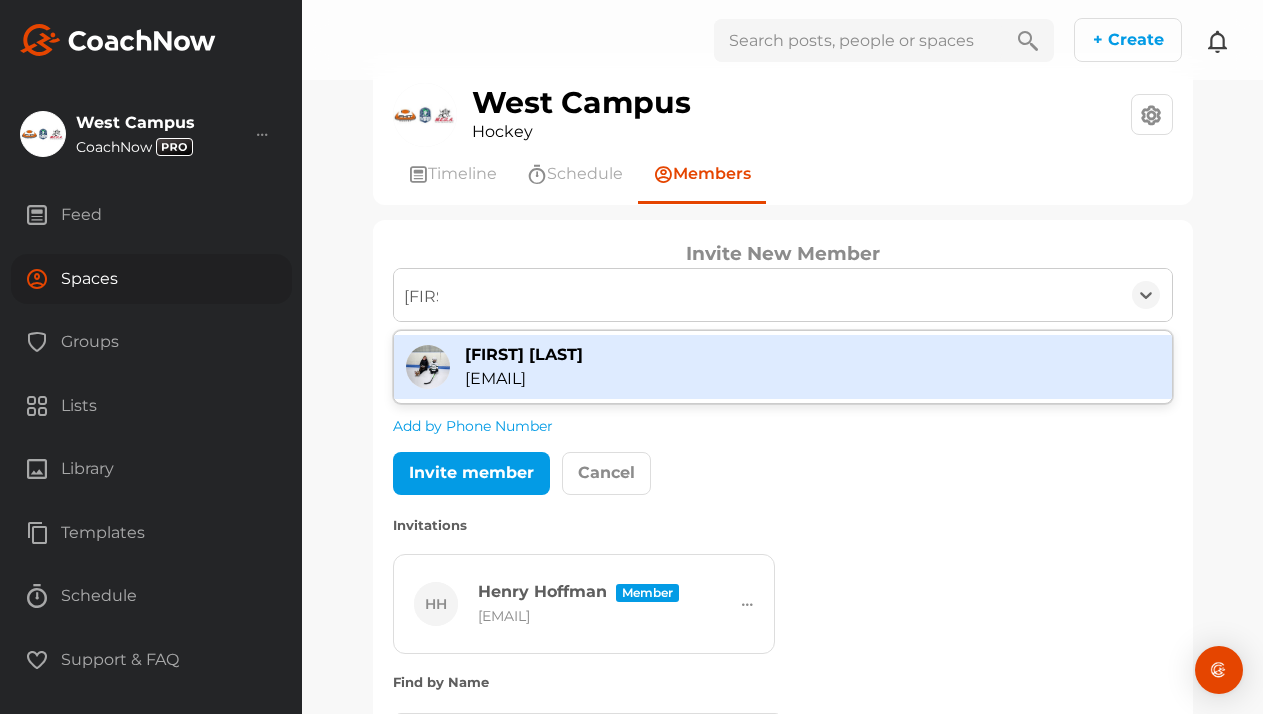 type on "[FIRST]" 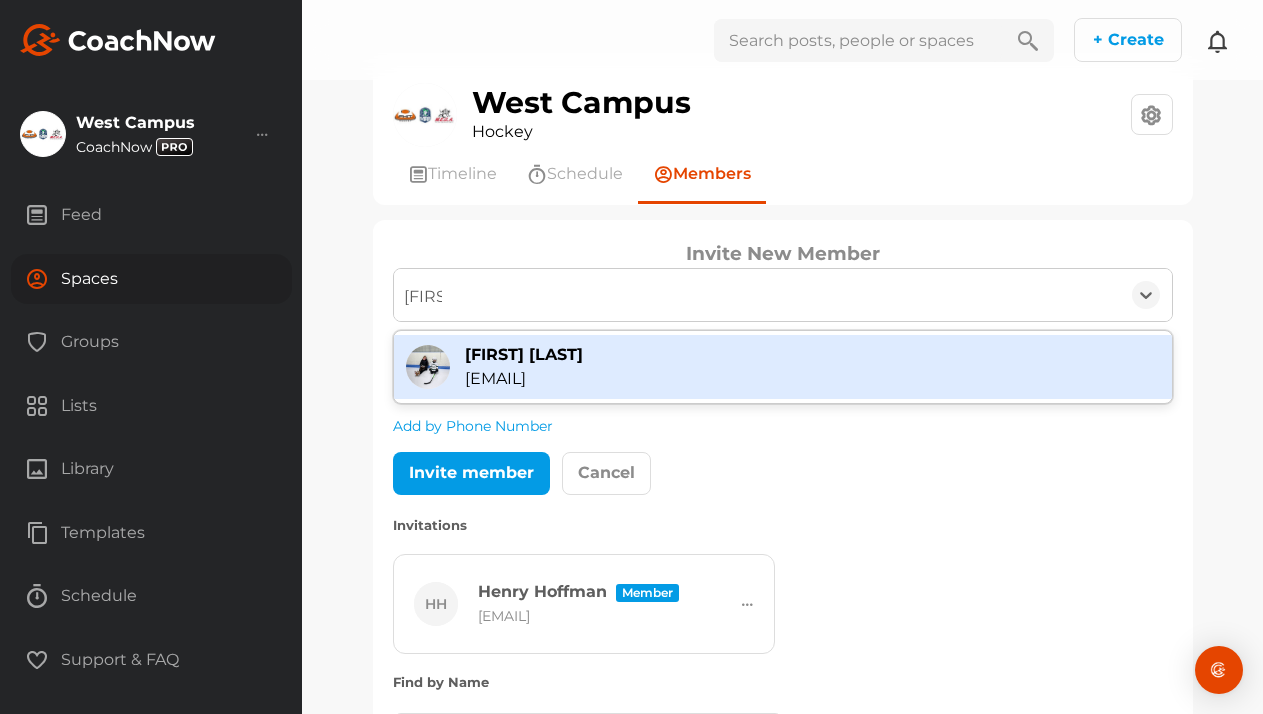 click on "[EMAIL]" at bounding box center (524, 379) 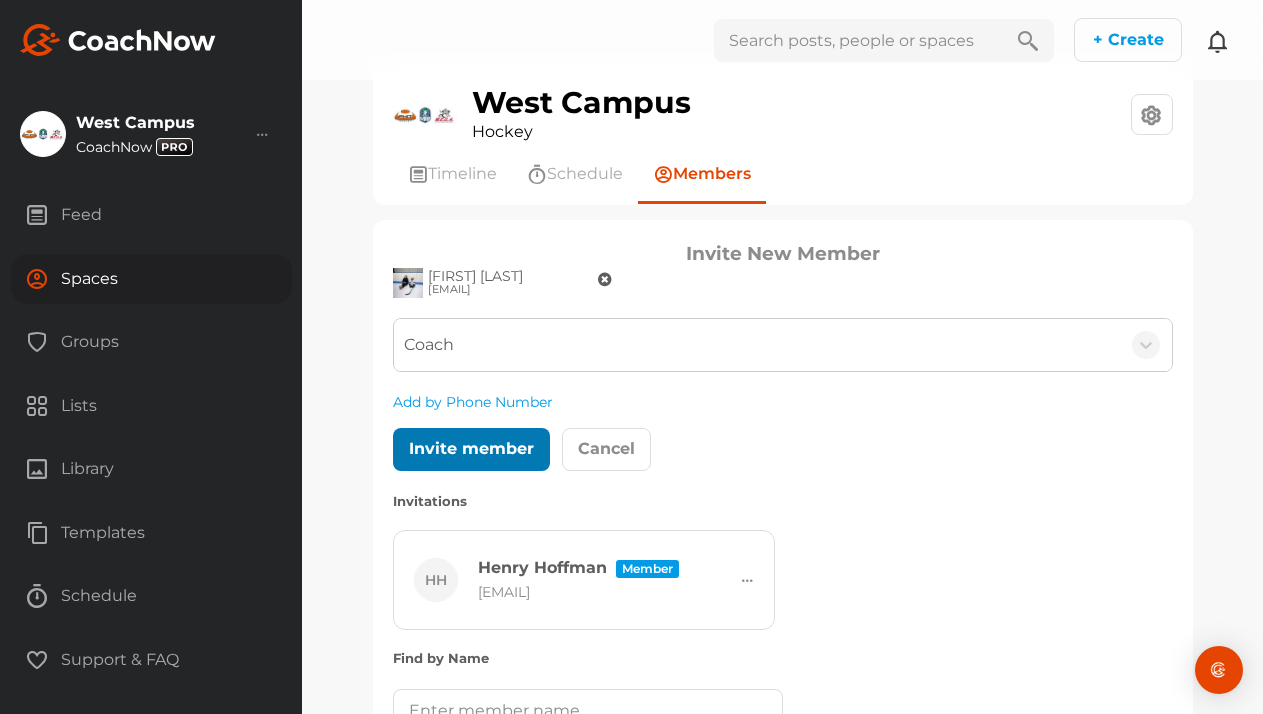 click on "Invite member" at bounding box center [471, 449] 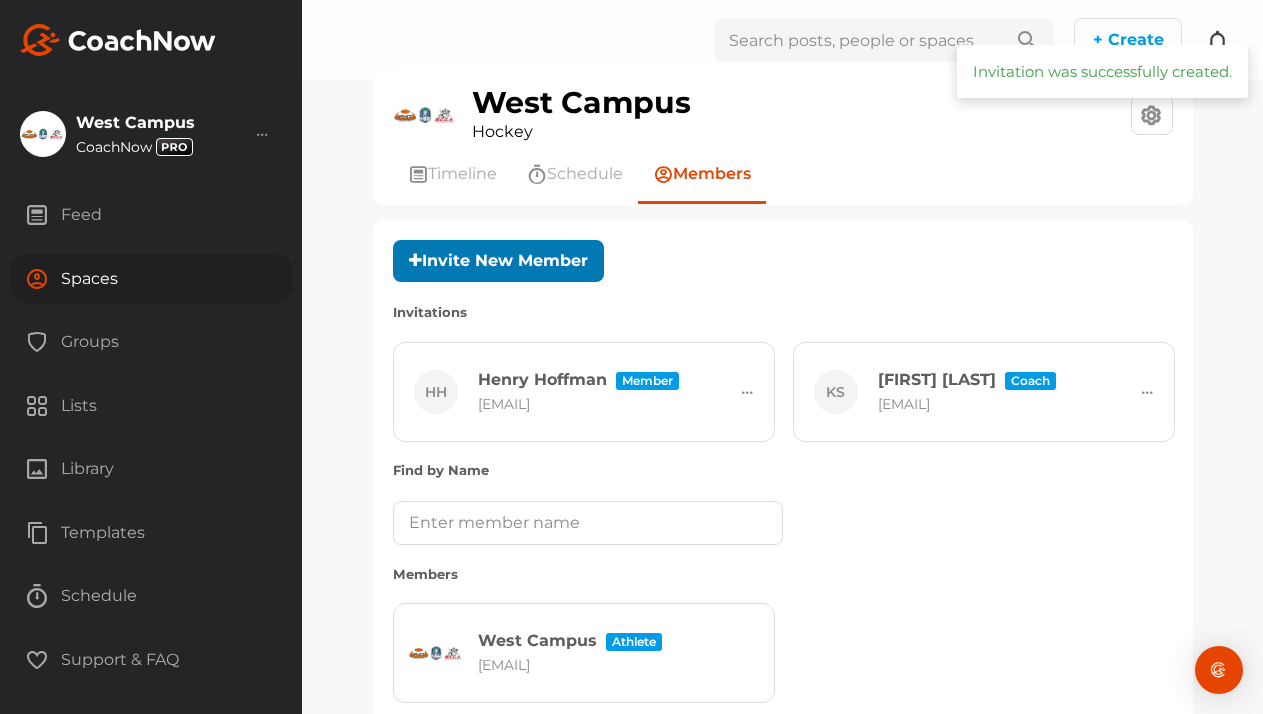 click on "Invite New Member" at bounding box center (498, 261) 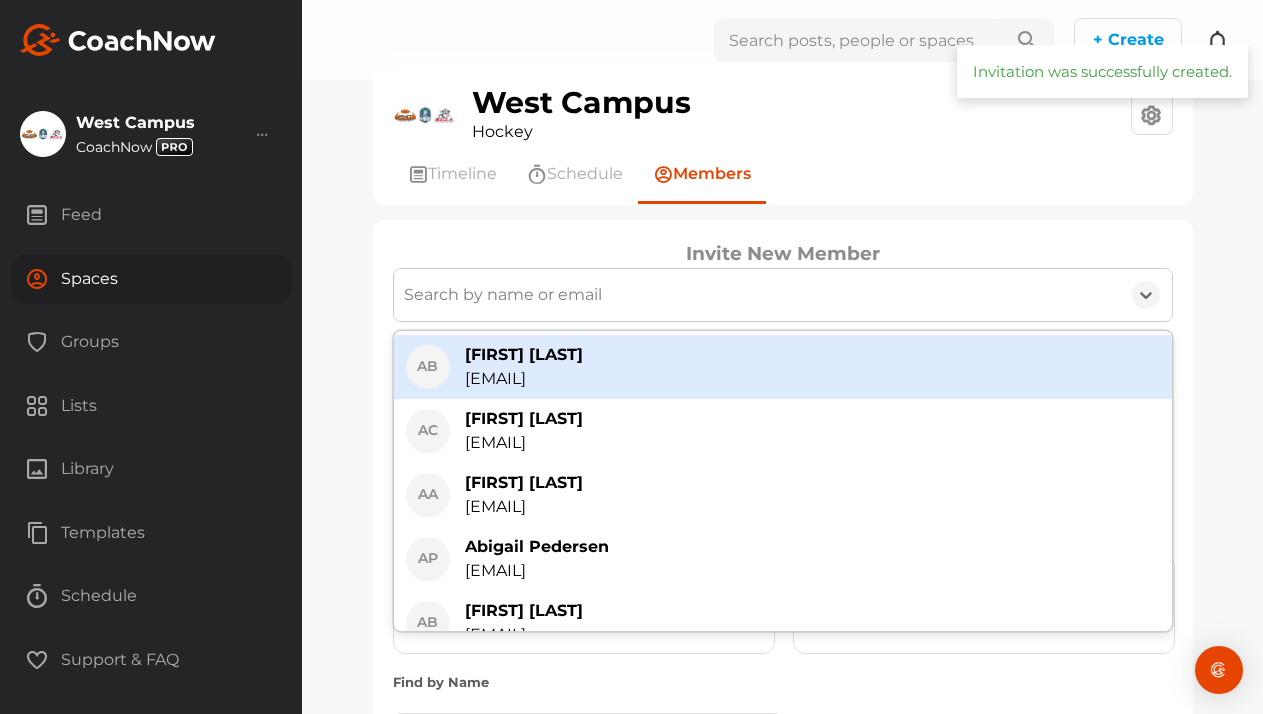 click on "Search by name or email" at bounding box center [503, 295] 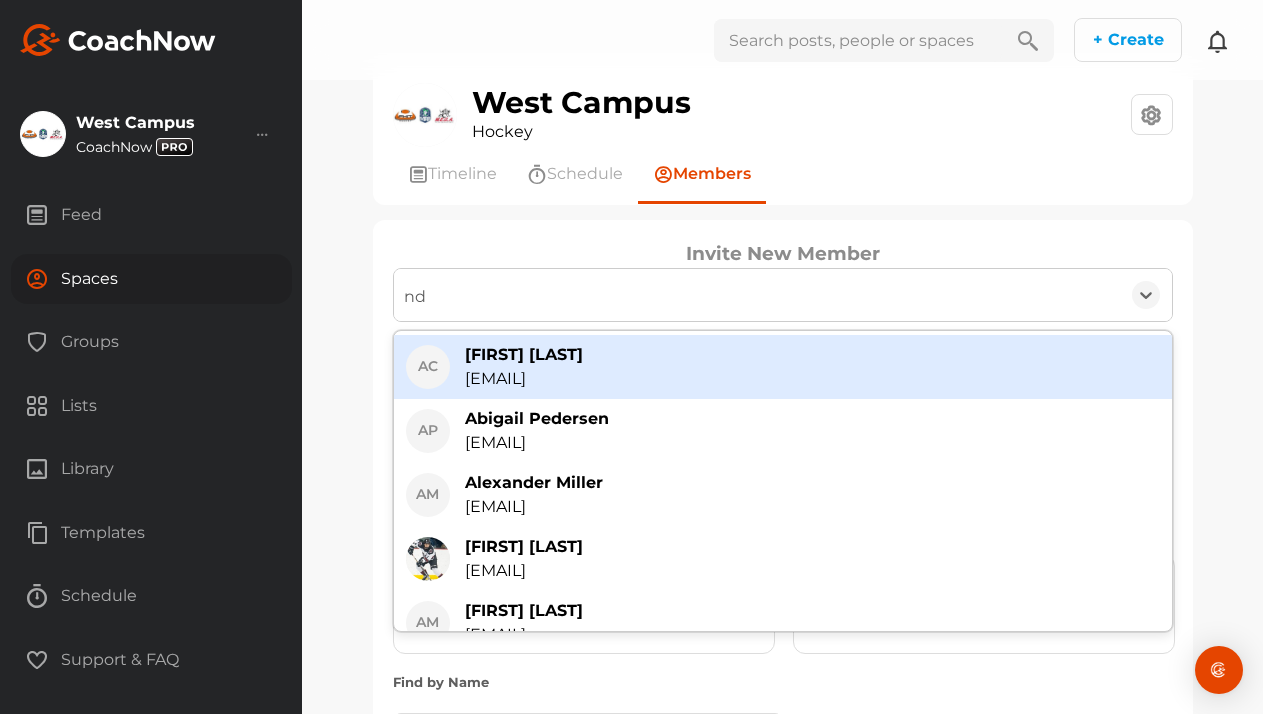 type on "n" 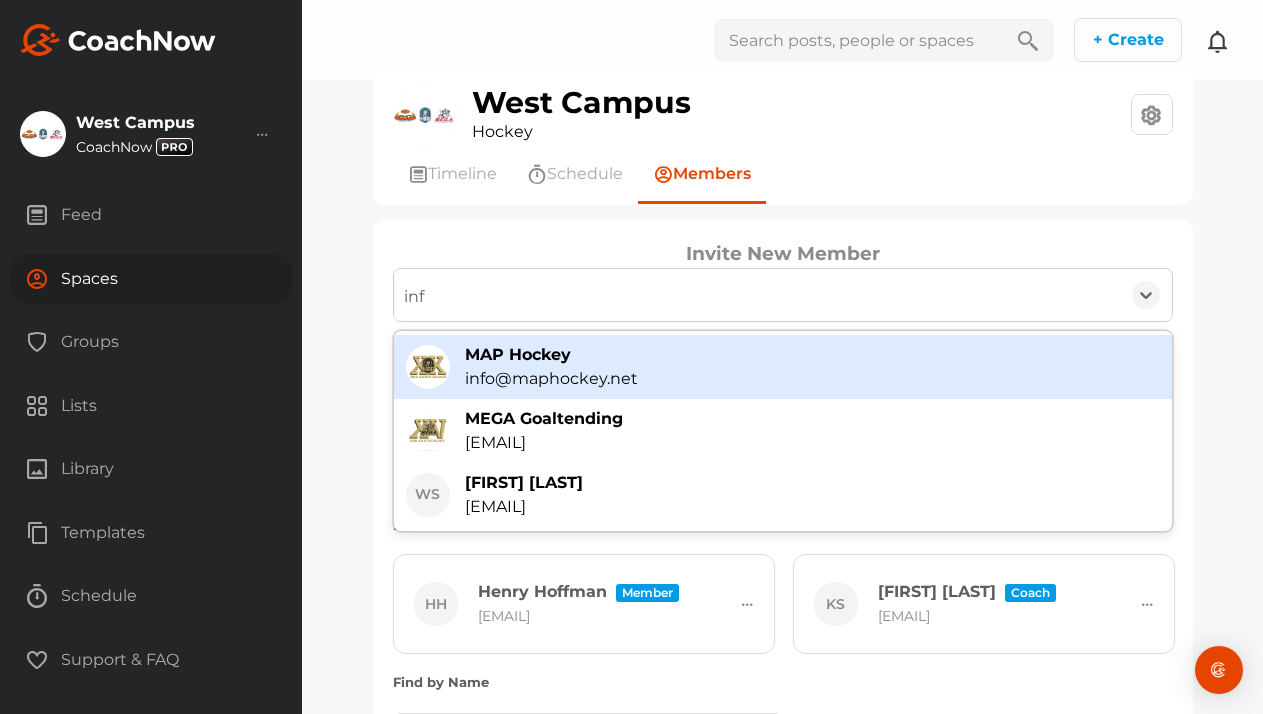 type on "info" 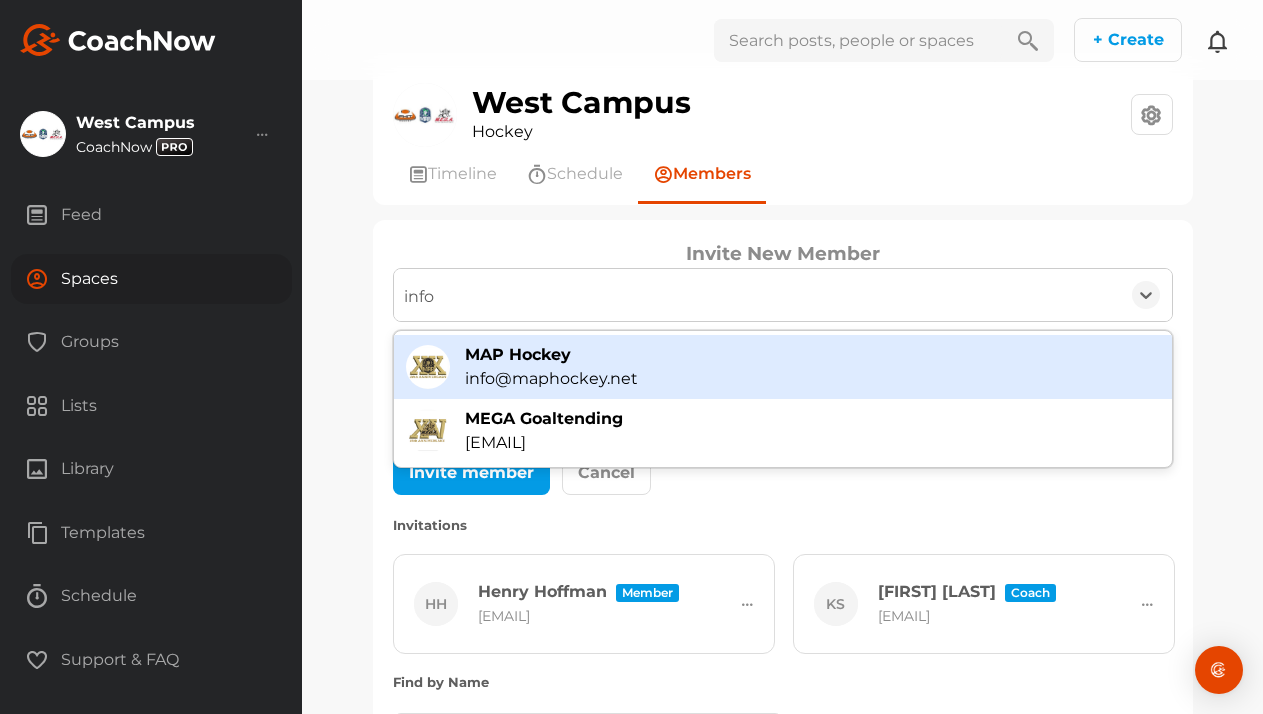 click on "MAP Hockey" at bounding box center (551, 355) 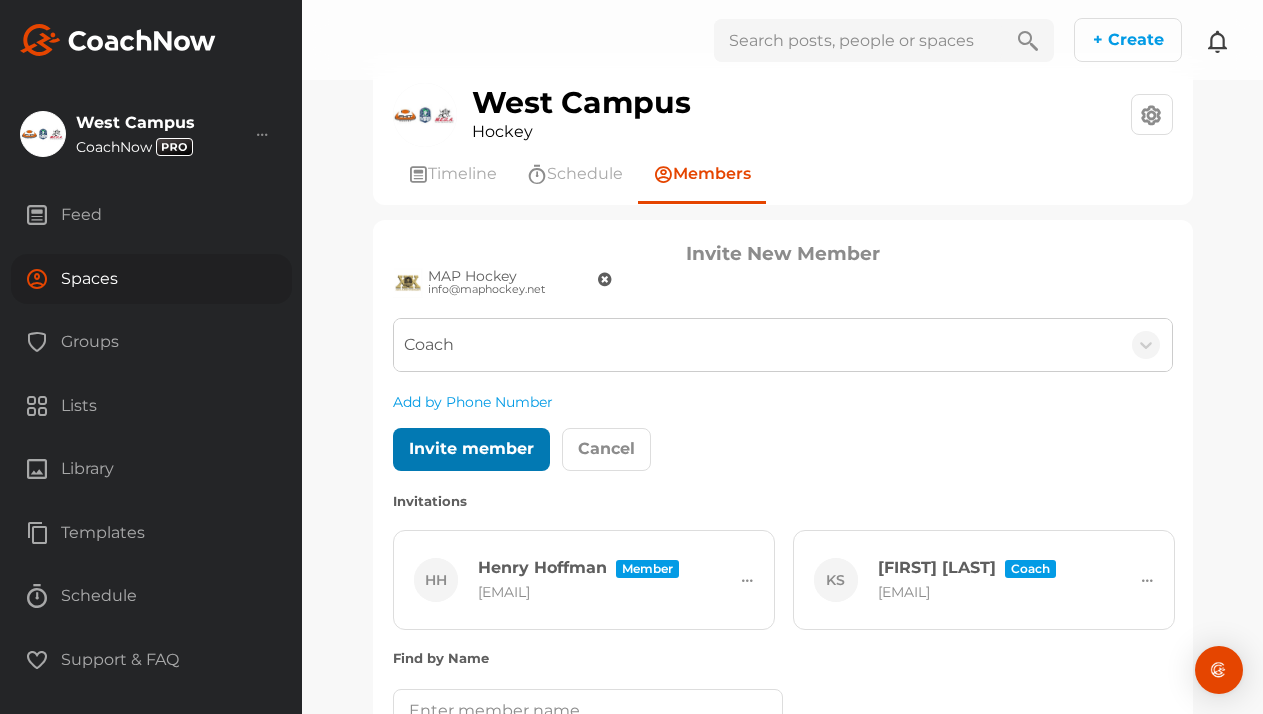 click on "Invite member" at bounding box center [471, 449] 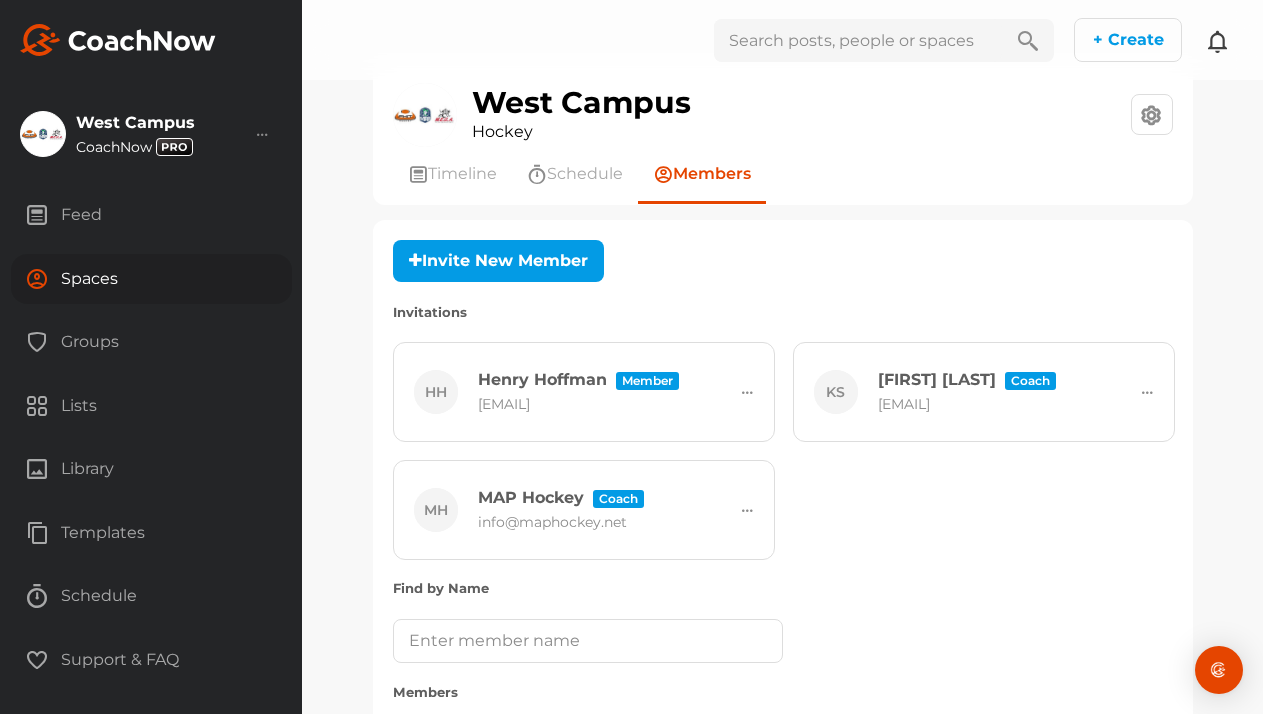 click at bounding box center [1218, 41] 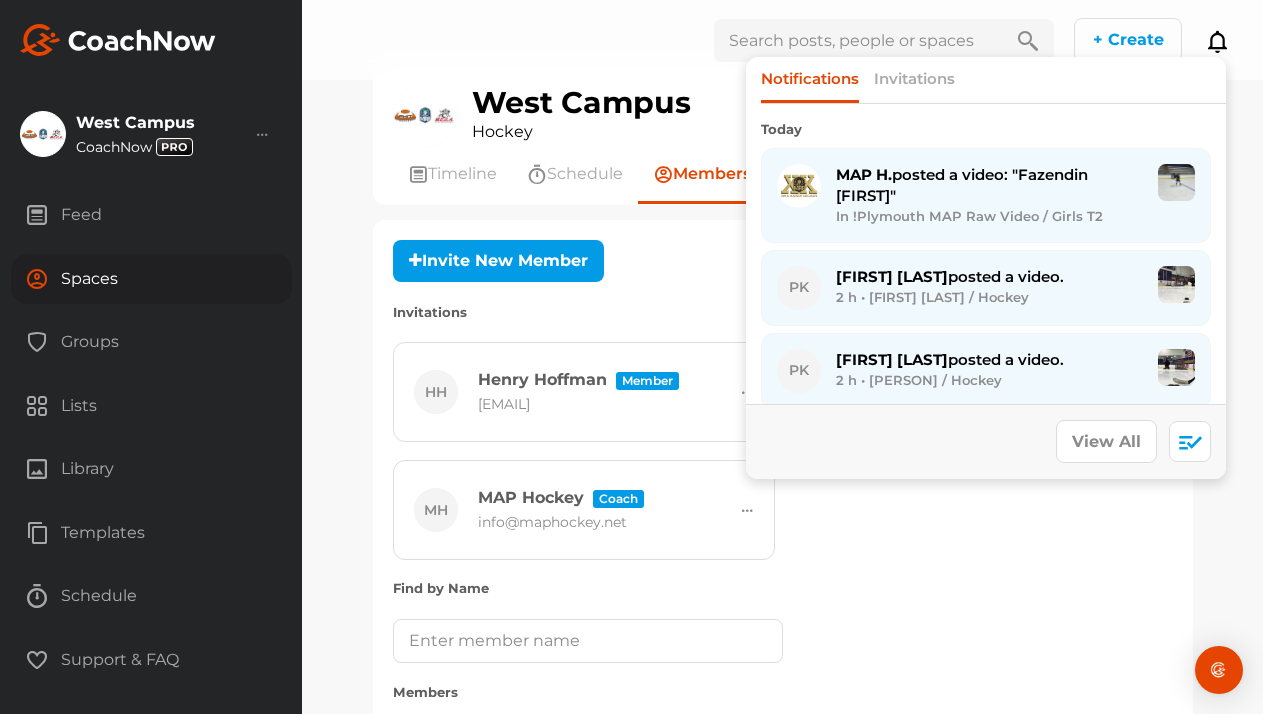 click on "Invite New Member
Invite New Member
MAP Hockey
[EMAIL]
option MAP Hockey [EMAIL], selected.     0 results available. Select is focused ,type to refine list, press Down to open the menu,  press left to focus selected values Search by name or email
Coach
Add by Phone Number
Invite member
Cancel
Invitations
HH
[FIRST][LAST]" at bounding box center (783, 400) 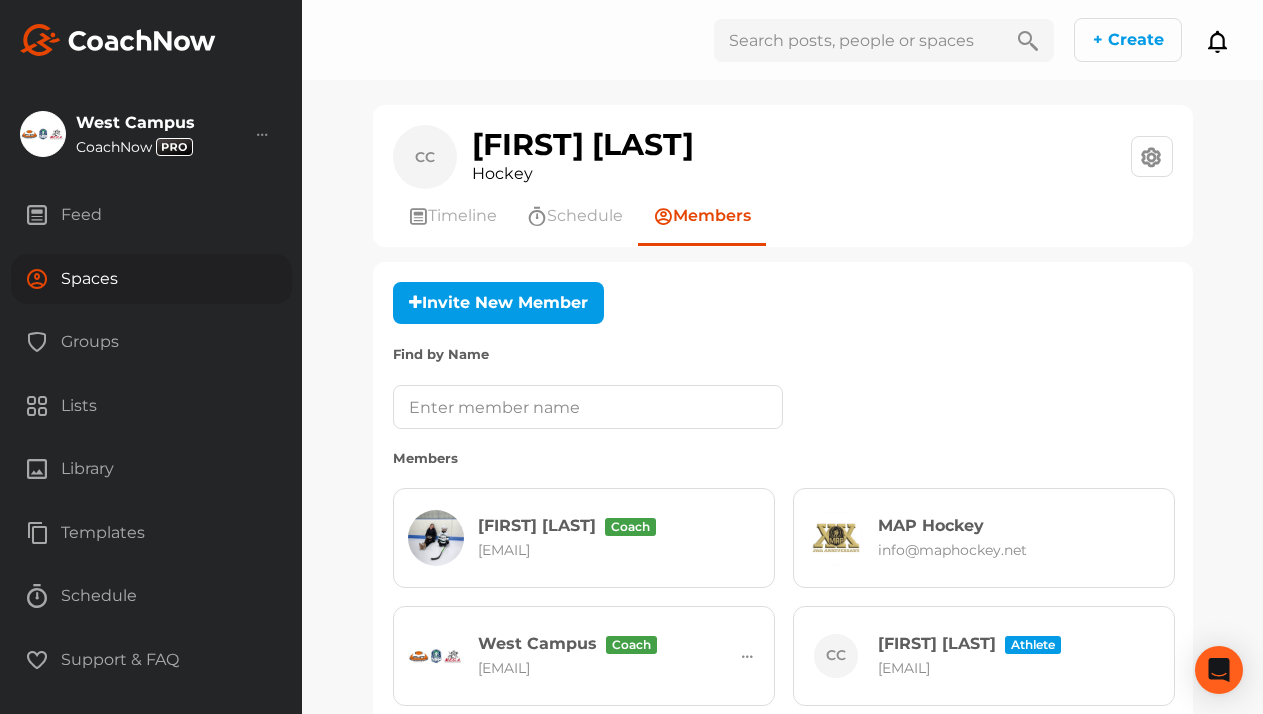 scroll, scrollTop: 0, scrollLeft: 0, axis: both 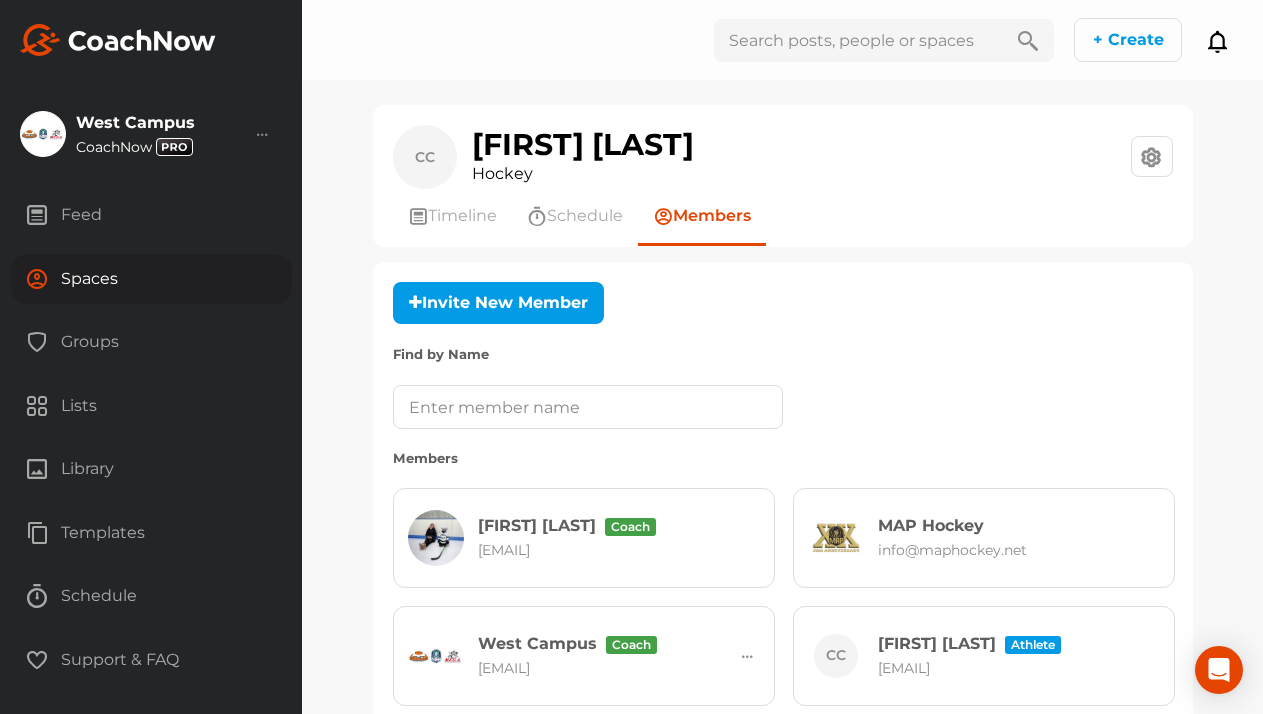 click on "Spaces" at bounding box center (151, 279) 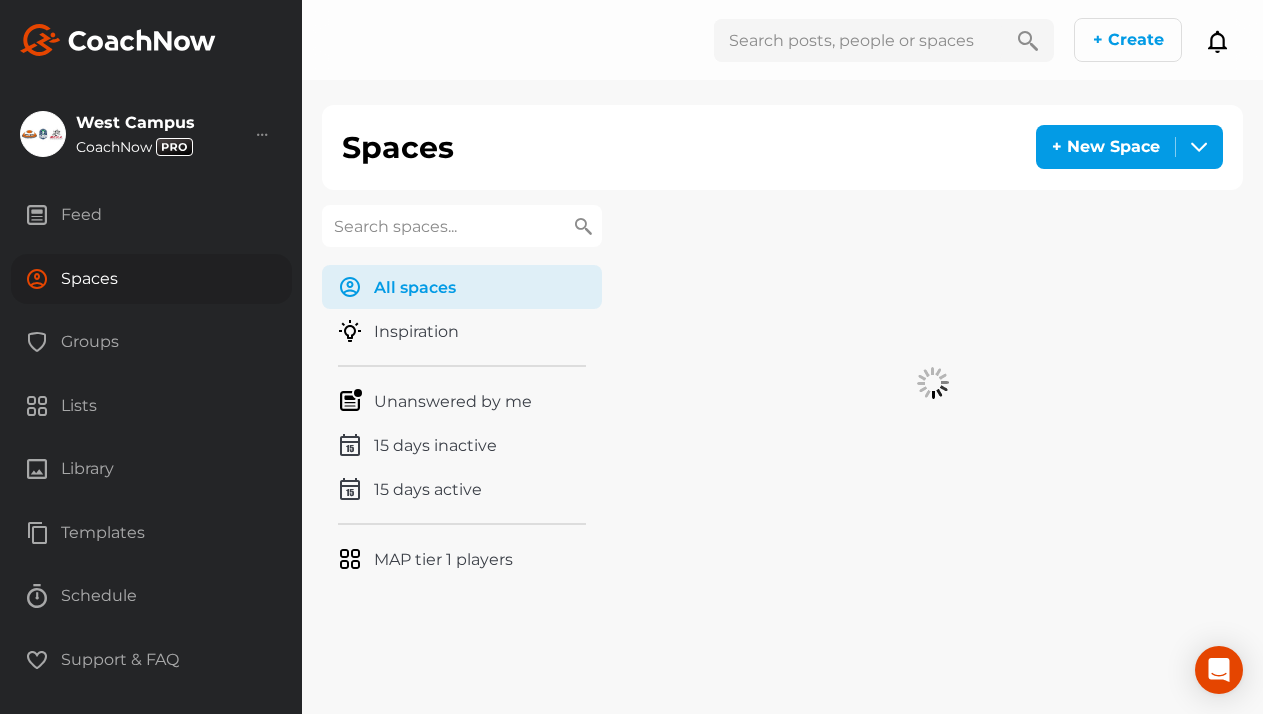 click at bounding box center (462, 226) 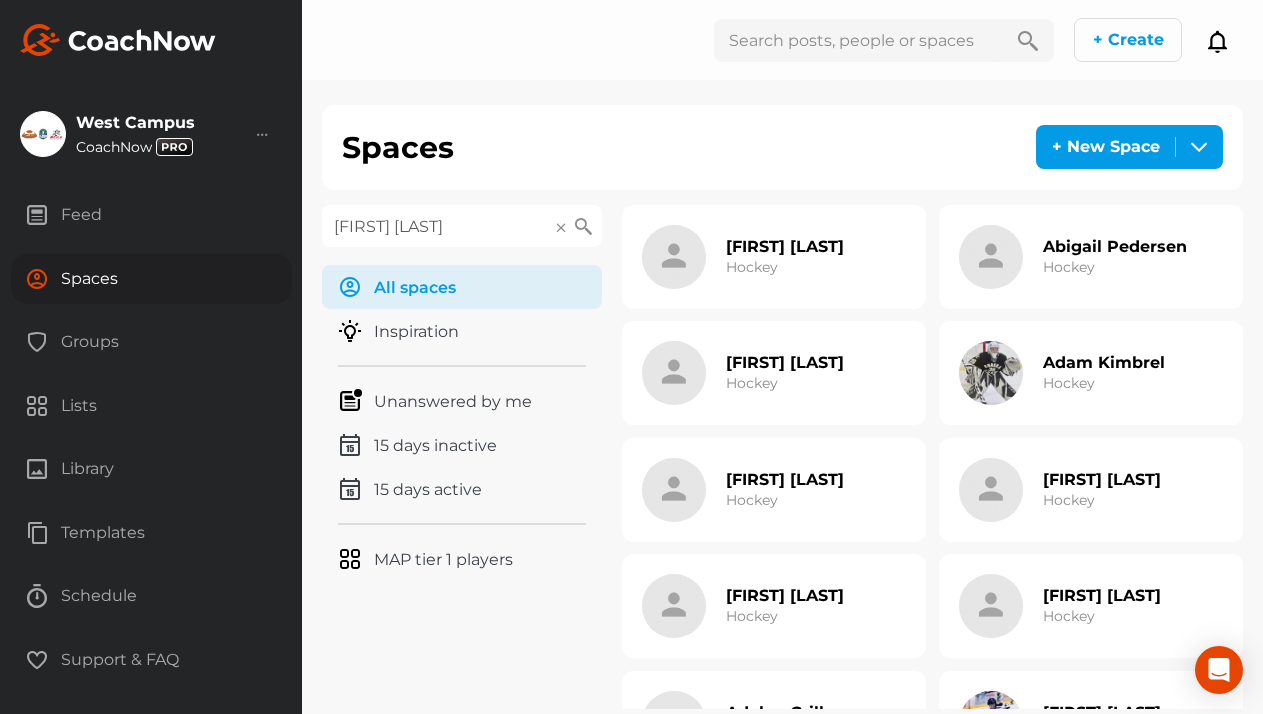 type on "[FIRST] [LAST]" 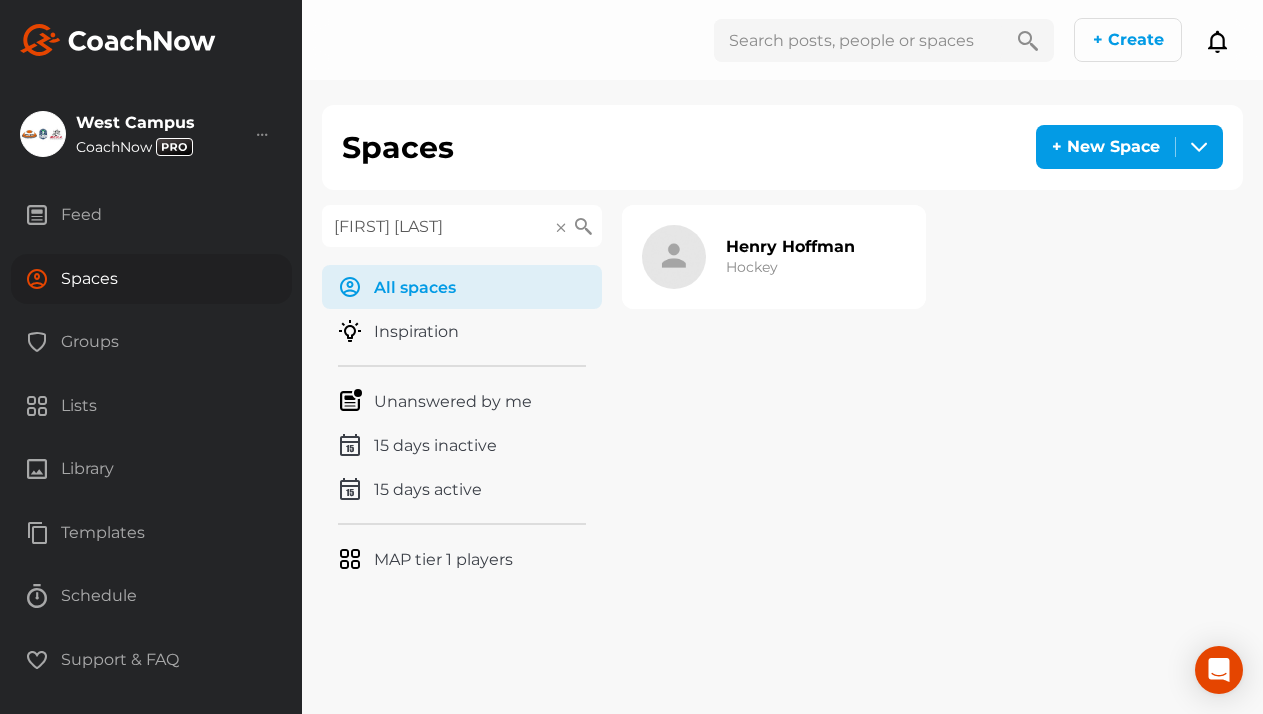 click on "[FIRST] [LAST] Hockey" at bounding box center (748, 257) 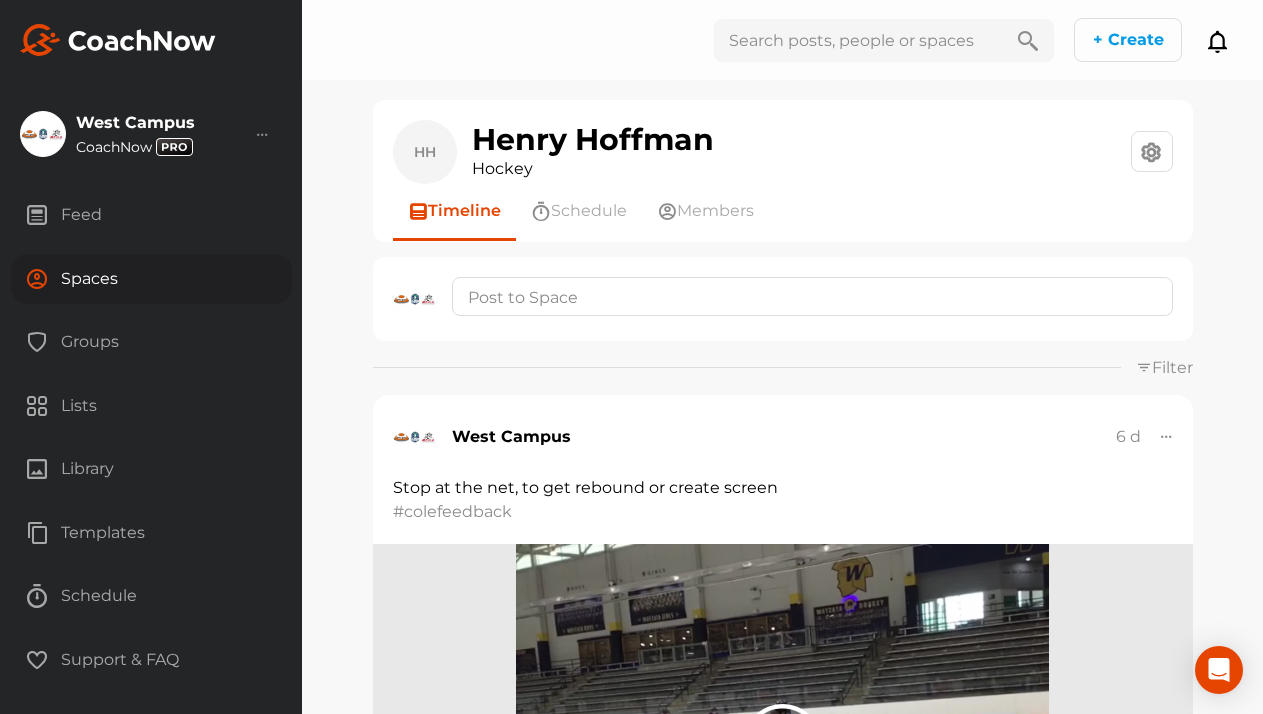 scroll, scrollTop: 0, scrollLeft: 0, axis: both 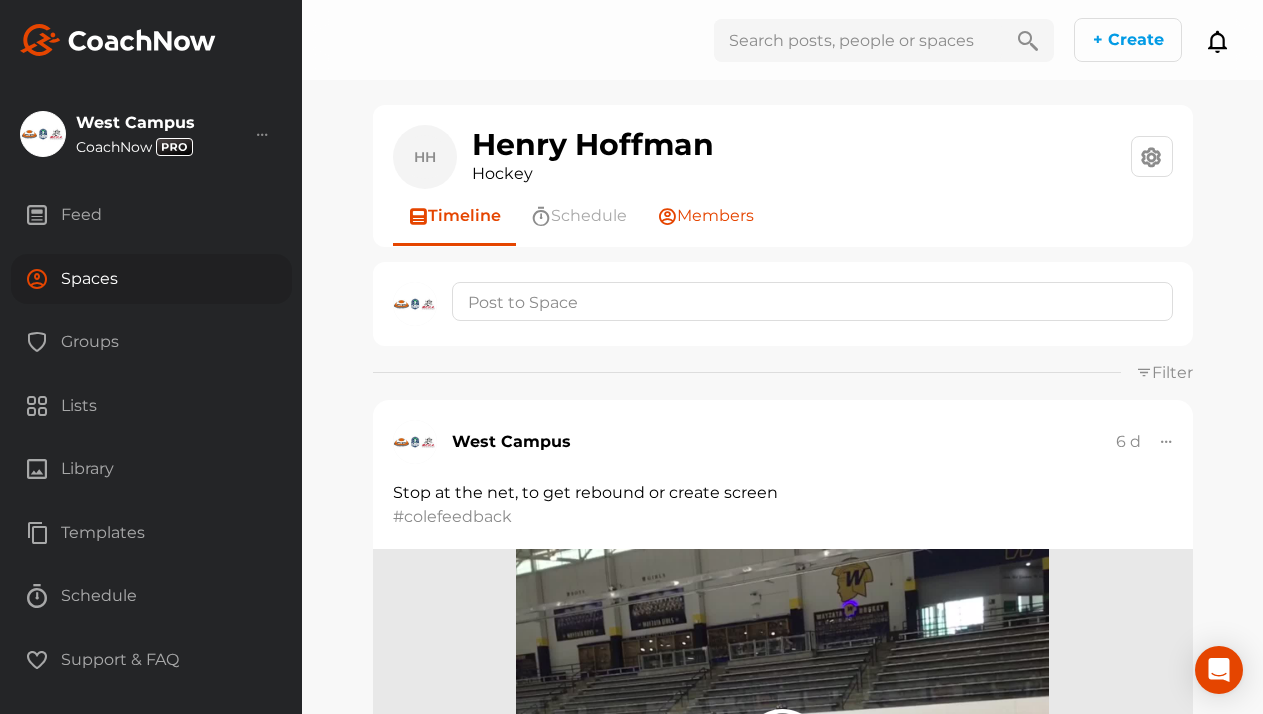 click on "Members" 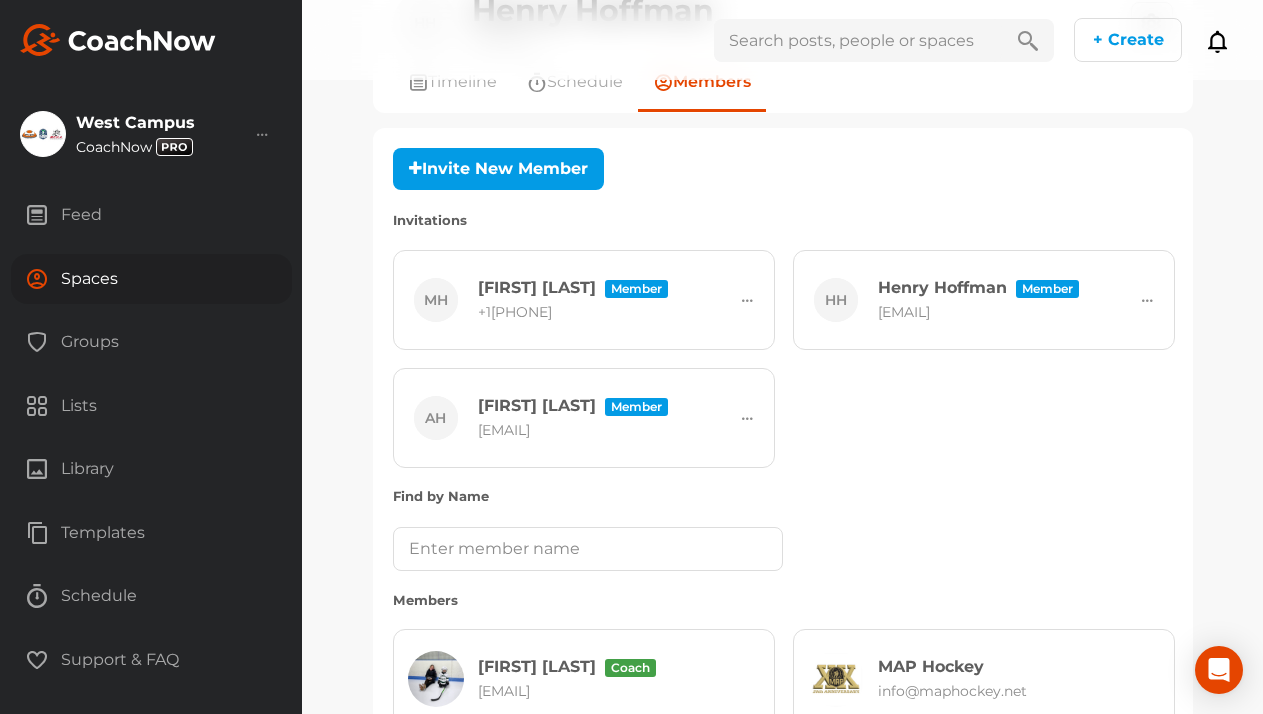 scroll, scrollTop: 142, scrollLeft: 0, axis: vertical 